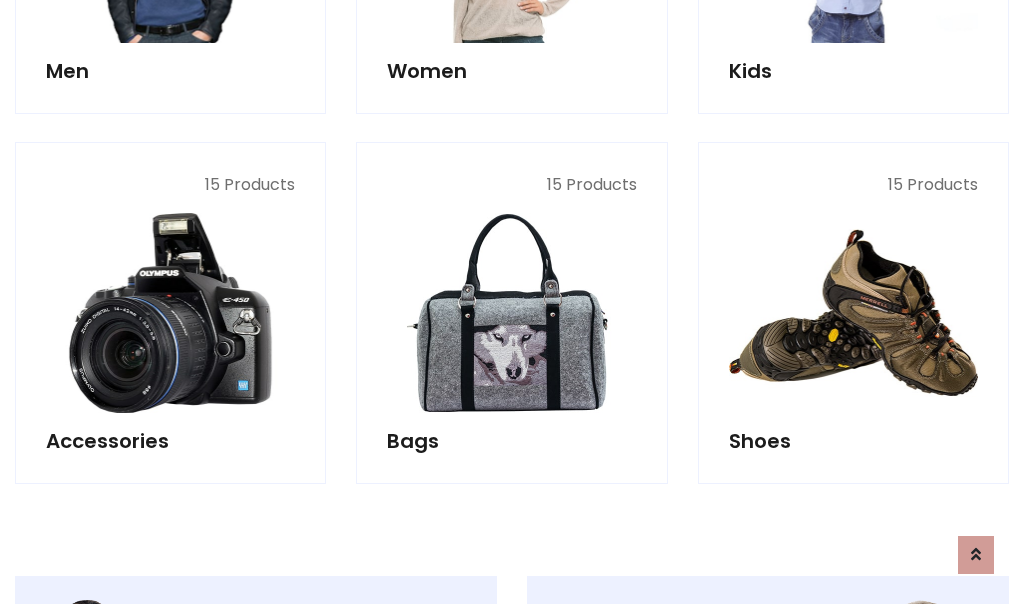 scroll, scrollTop: 853, scrollLeft: 0, axis: vertical 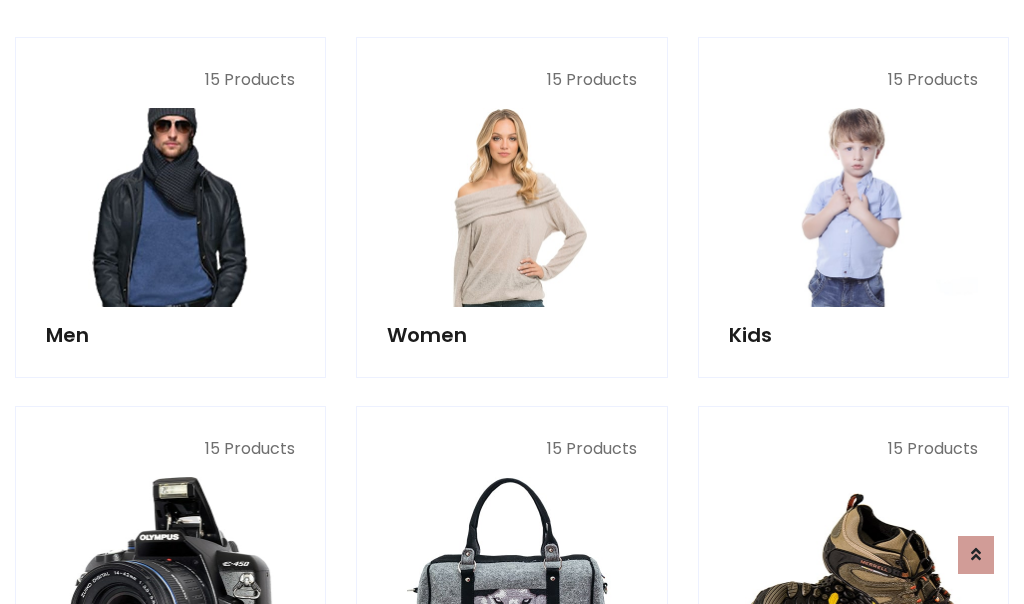 click at bounding box center (170, 207) 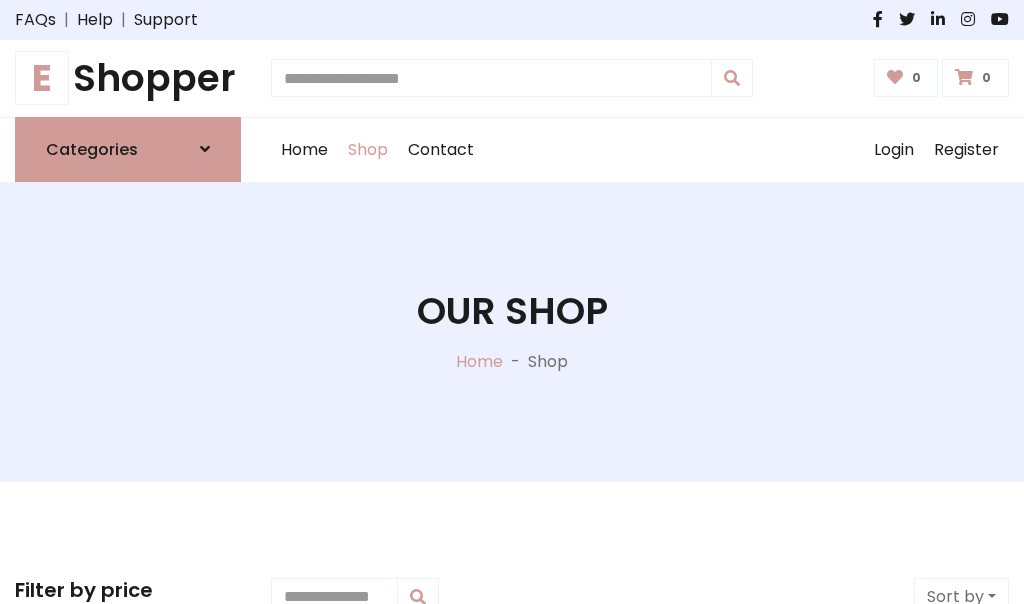 scroll, scrollTop: 807, scrollLeft: 0, axis: vertical 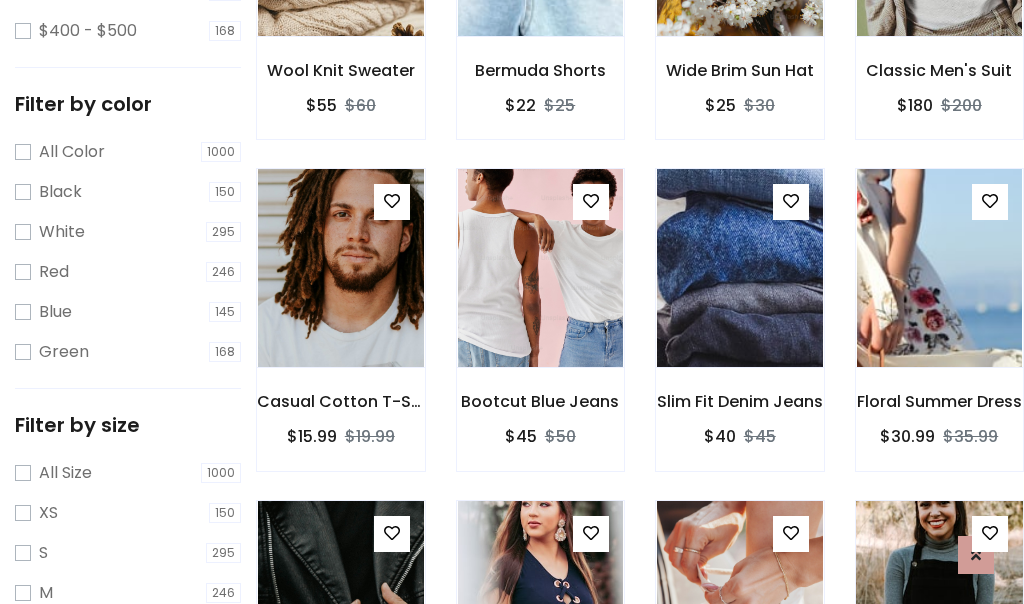 click at bounding box center [939, 600] 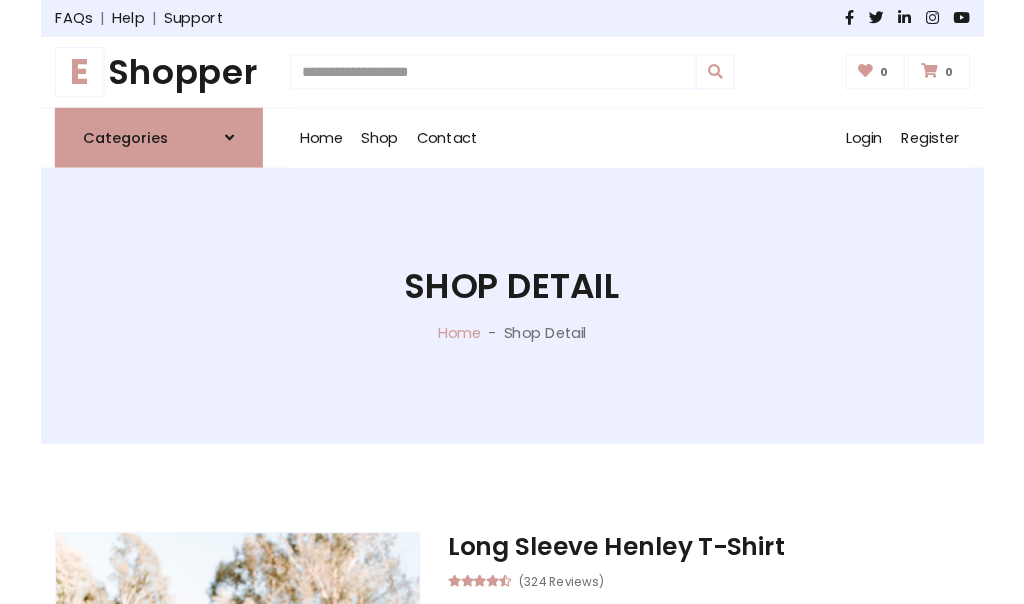 scroll, scrollTop: 0, scrollLeft: 0, axis: both 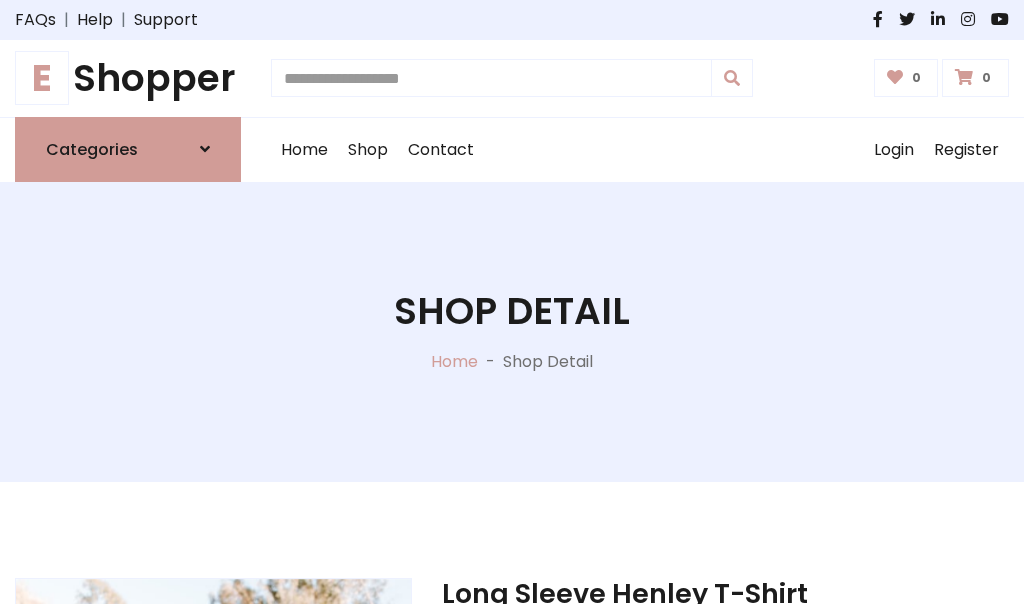 click on "M" at bounding box center [650, 774] 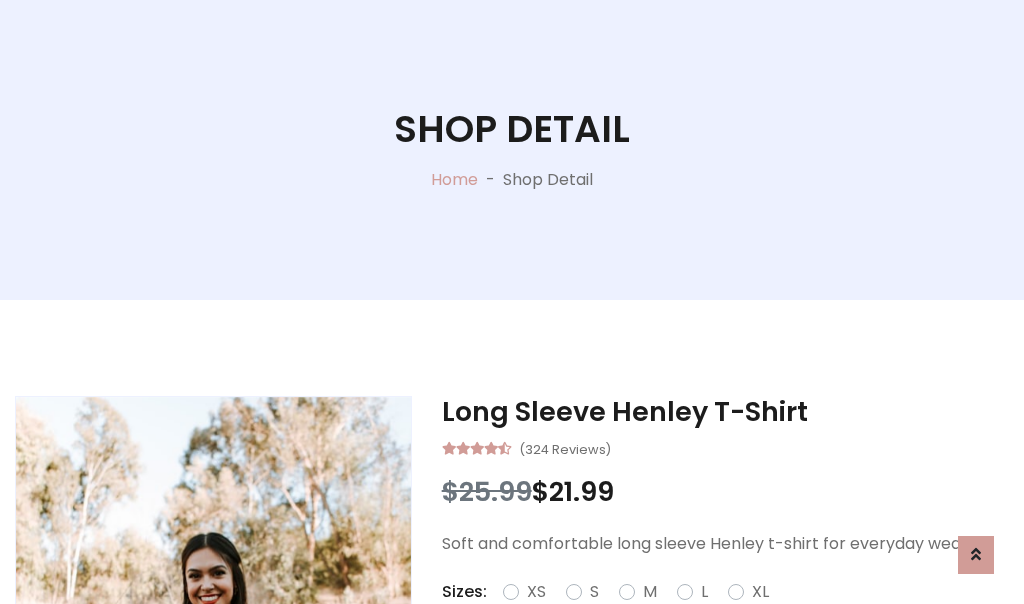 click on "Red" at bounding box center [732, 616] 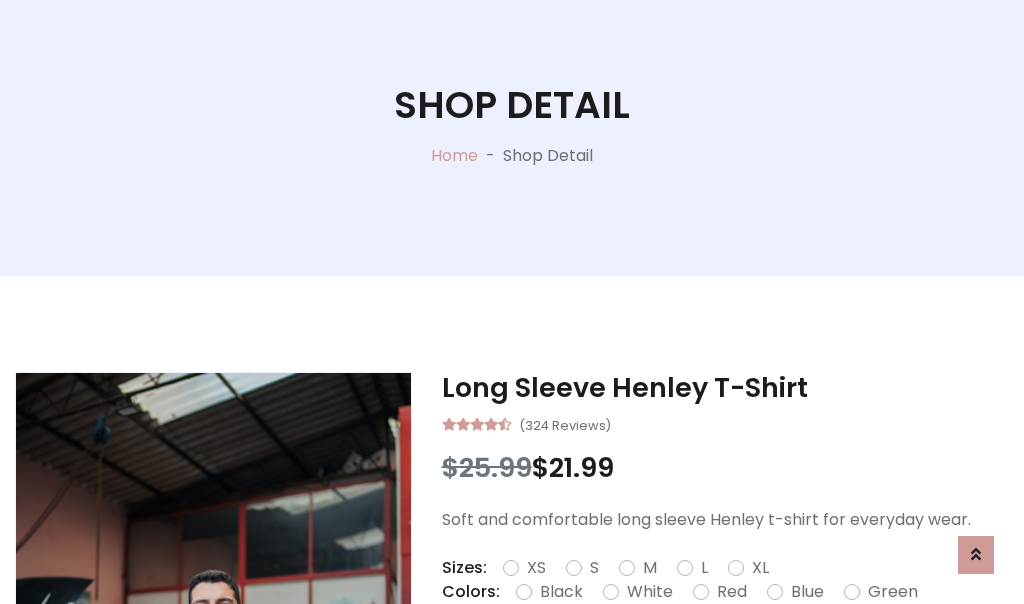 click on "Add To Cart" at bounding box center (663, 655) 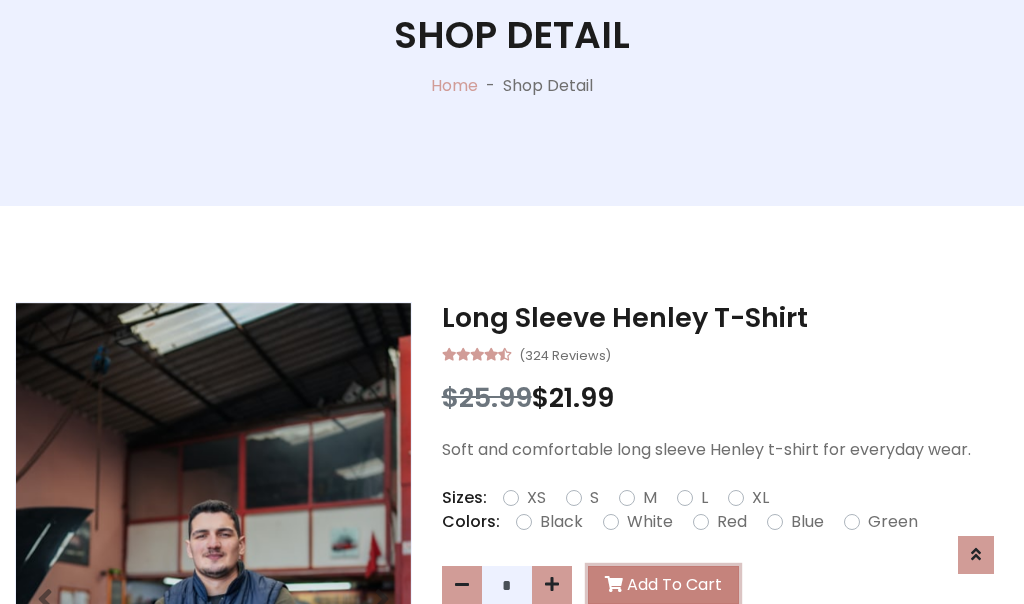 scroll, scrollTop: 0, scrollLeft: 0, axis: both 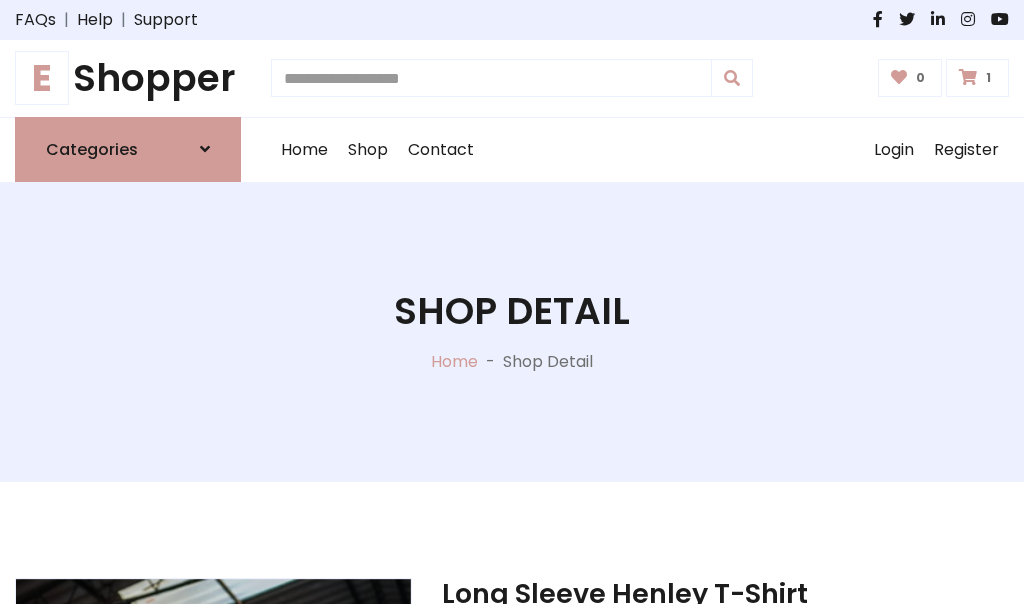 click at bounding box center [968, 77] 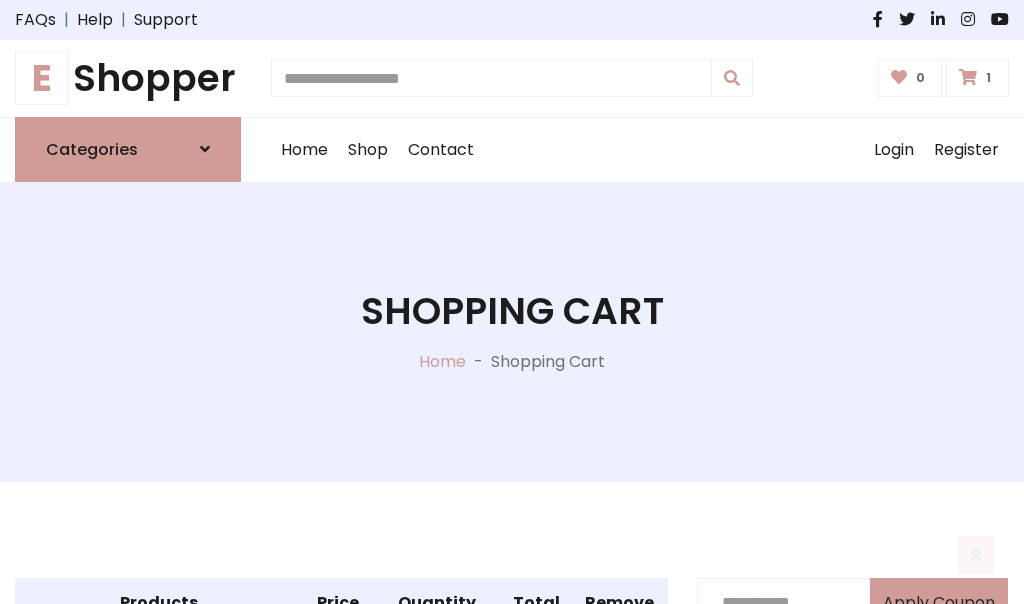 scroll, scrollTop: 474, scrollLeft: 0, axis: vertical 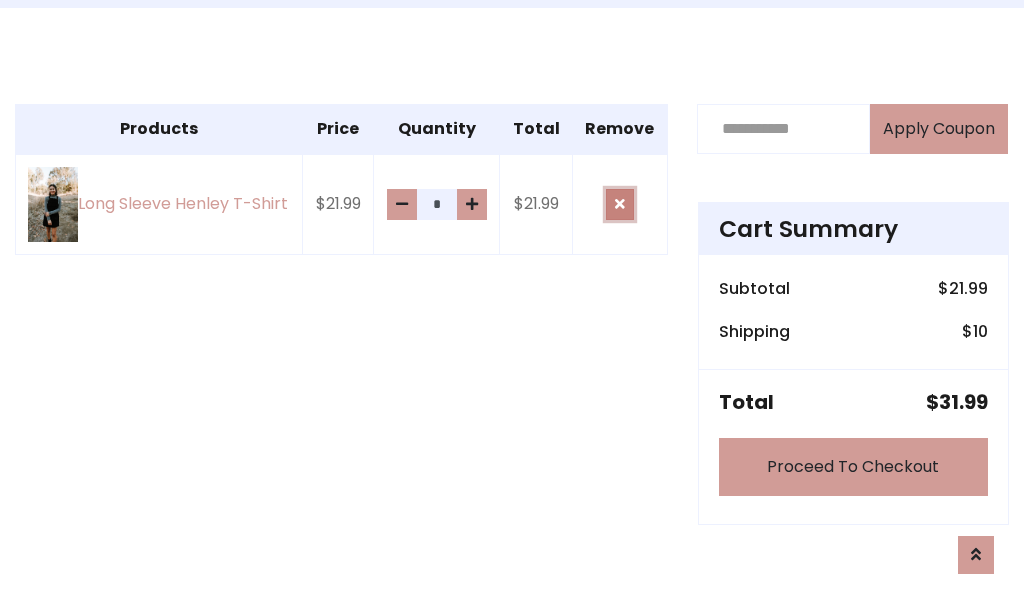 click at bounding box center [620, 204] 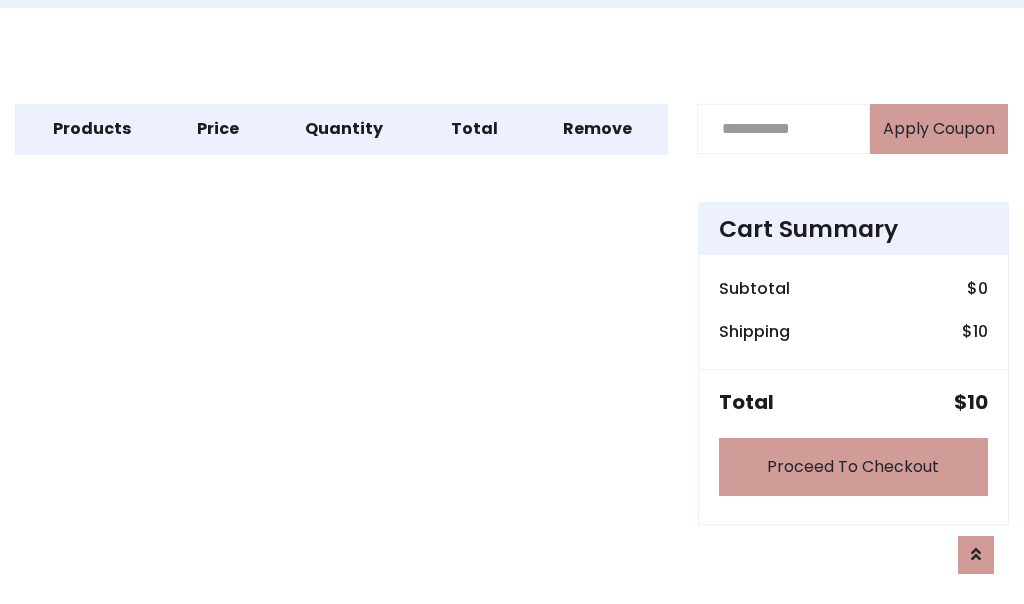 scroll, scrollTop: 247, scrollLeft: 0, axis: vertical 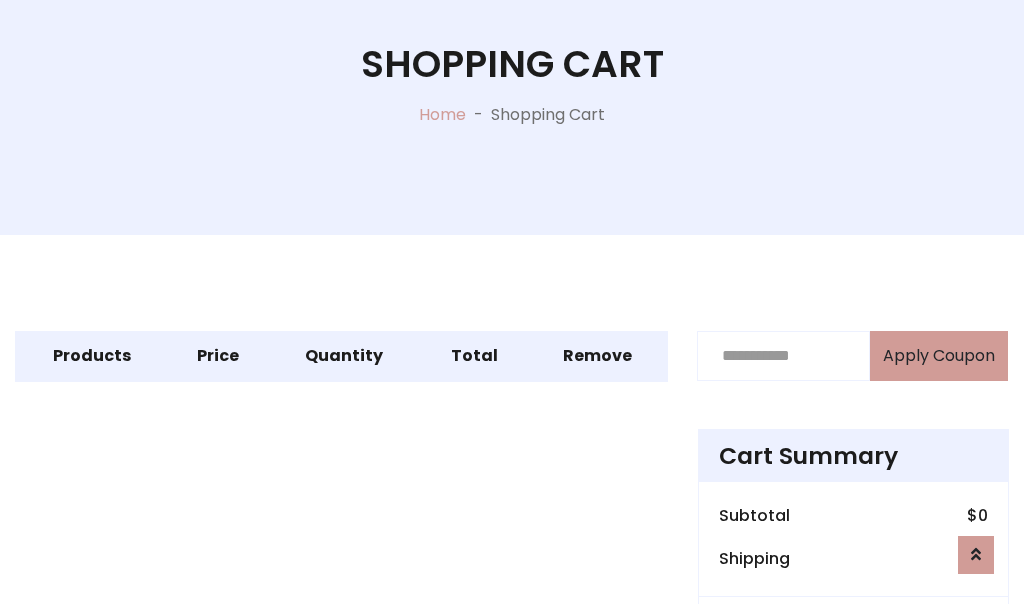 click on "Proceed To Checkout" at bounding box center (853, 694) 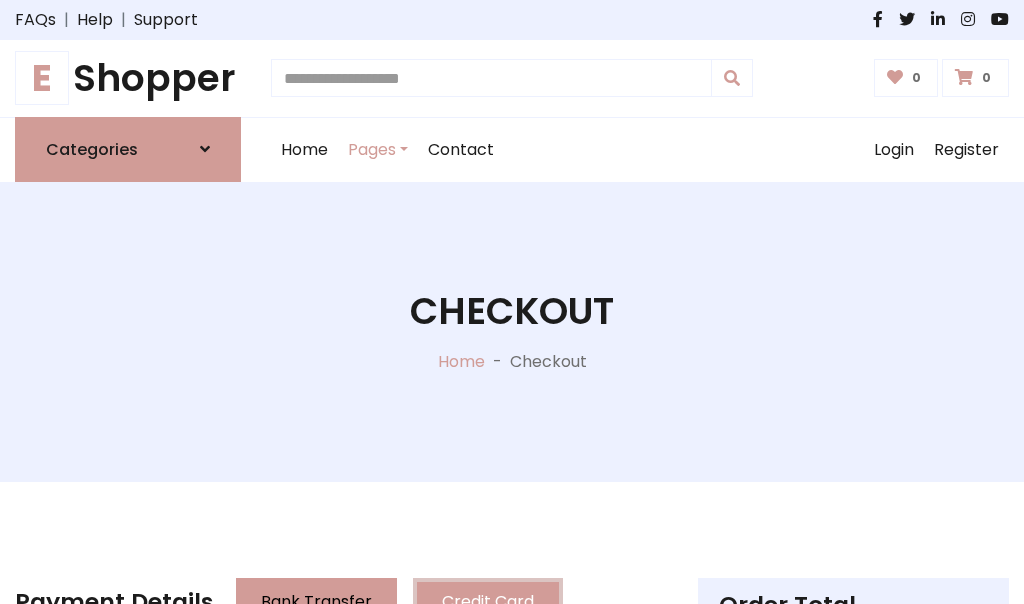 scroll, scrollTop: 137, scrollLeft: 0, axis: vertical 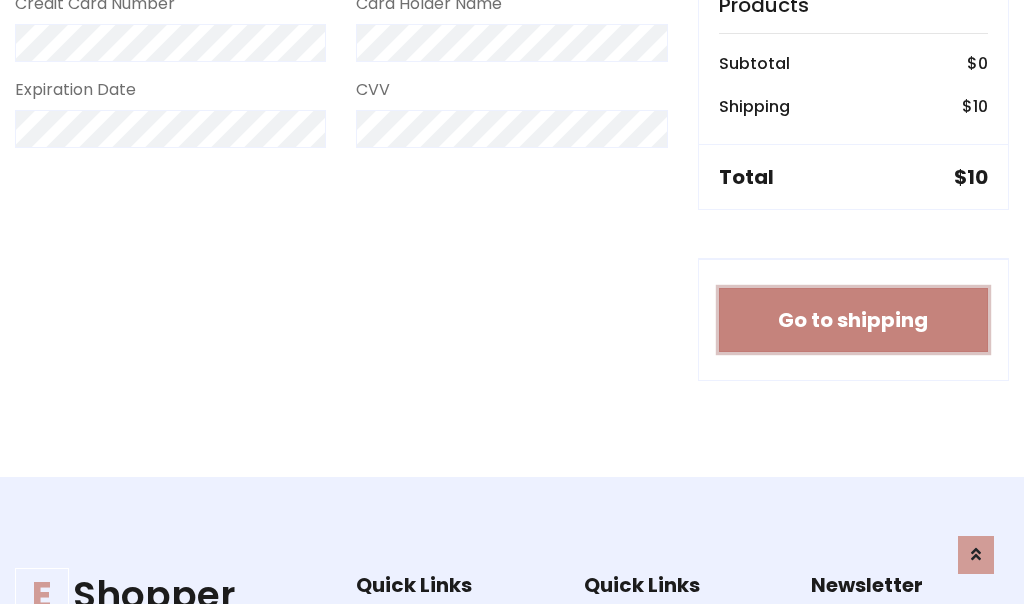 click on "Go to shipping" at bounding box center (853, 320) 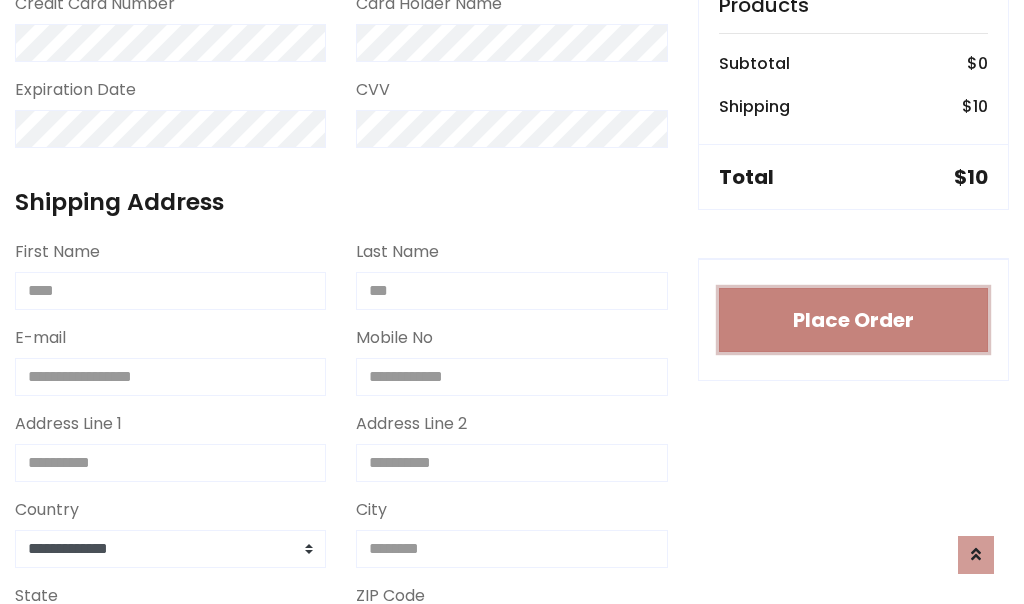 type 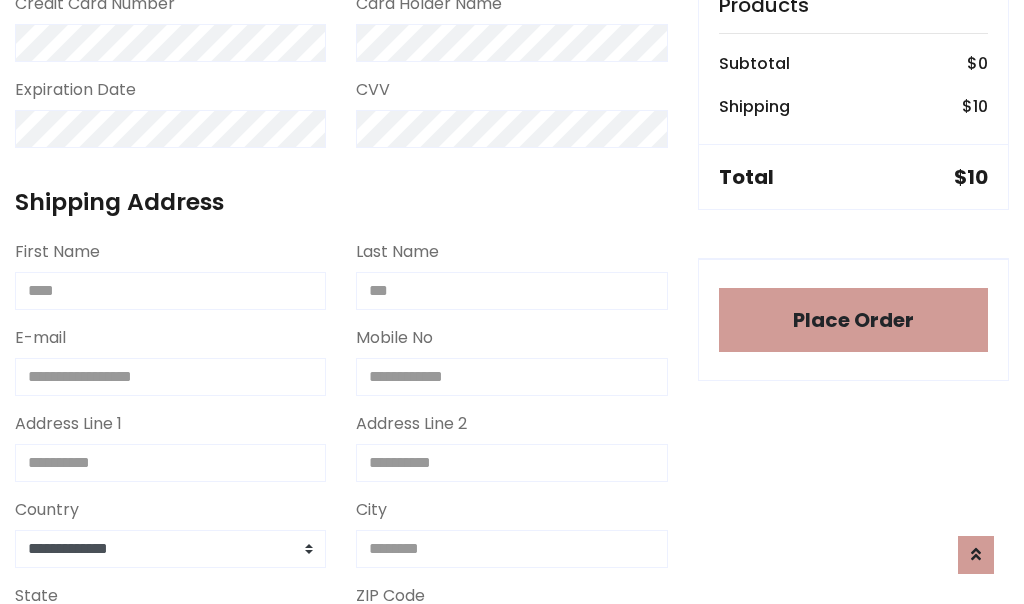 scroll, scrollTop: 1216, scrollLeft: 0, axis: vertical 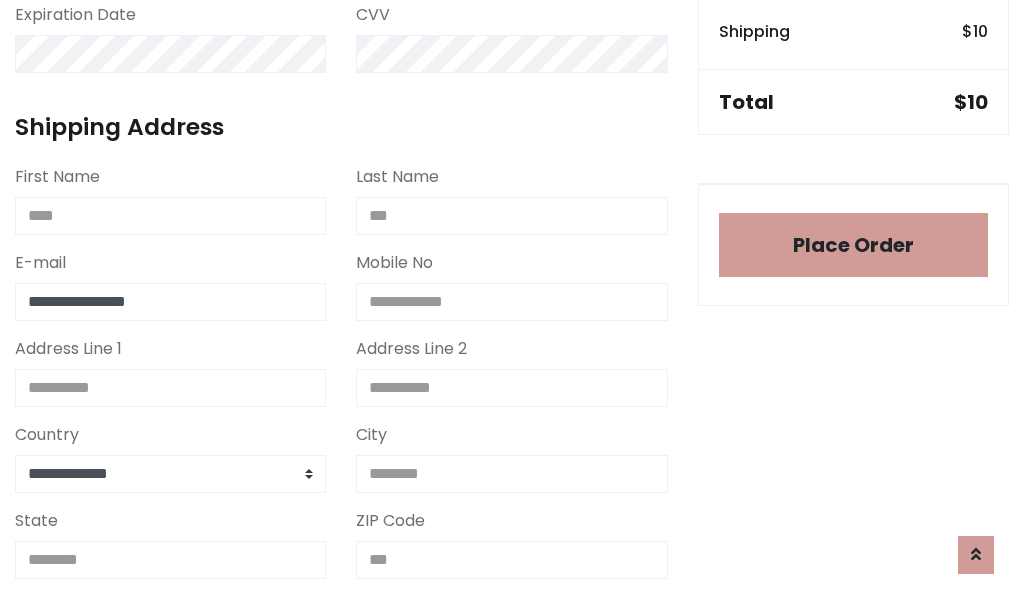 type on "**********" 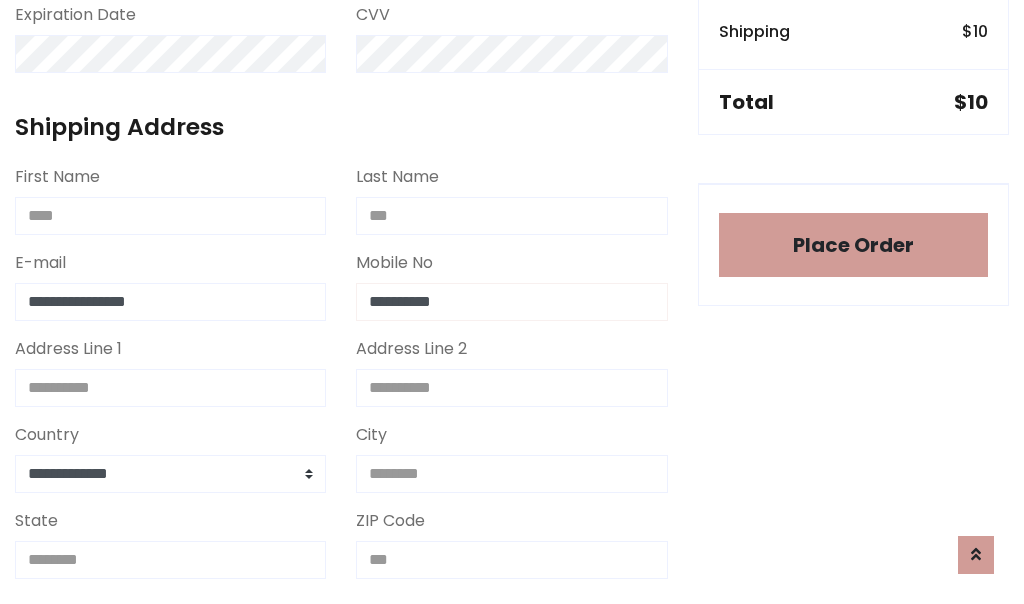 type on "**********" 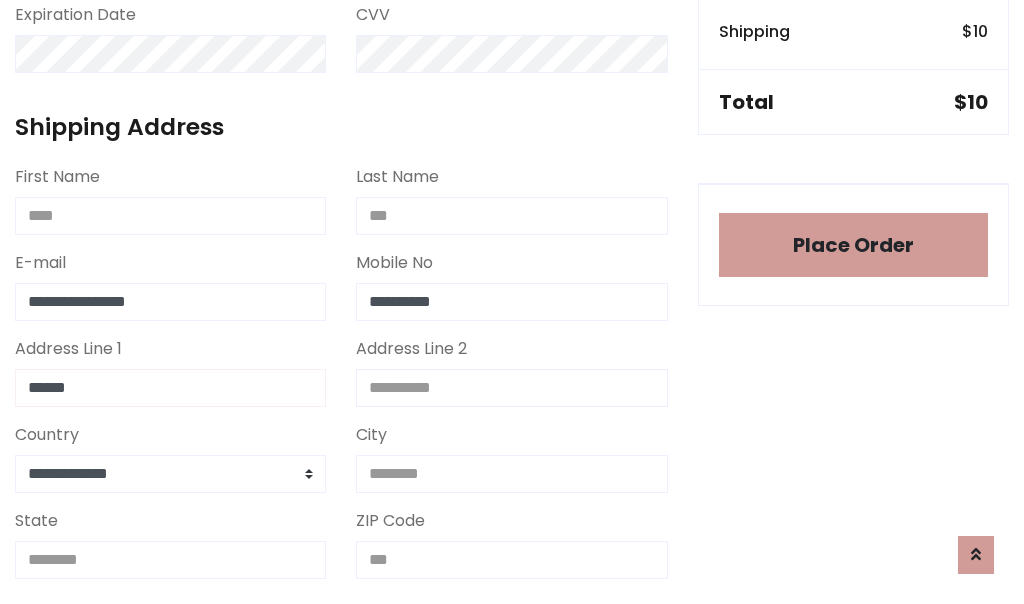 type on "******" 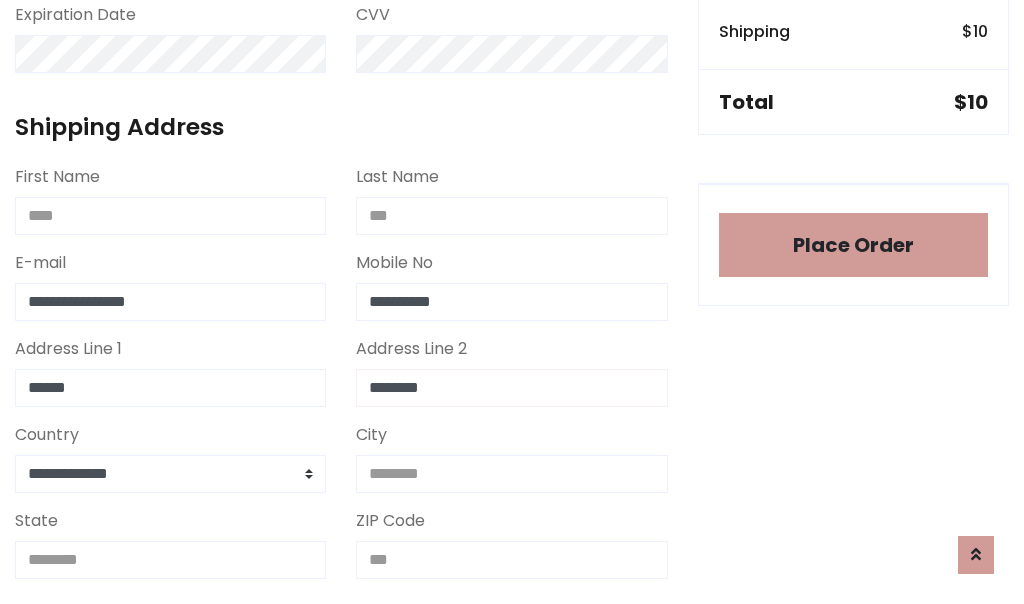 type on "********" 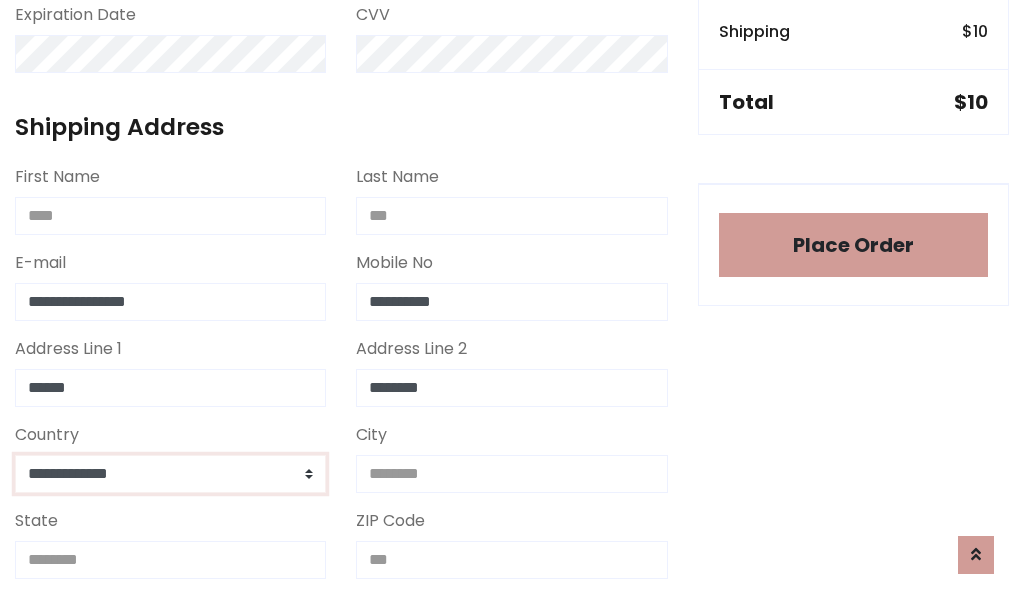 select on "*******" 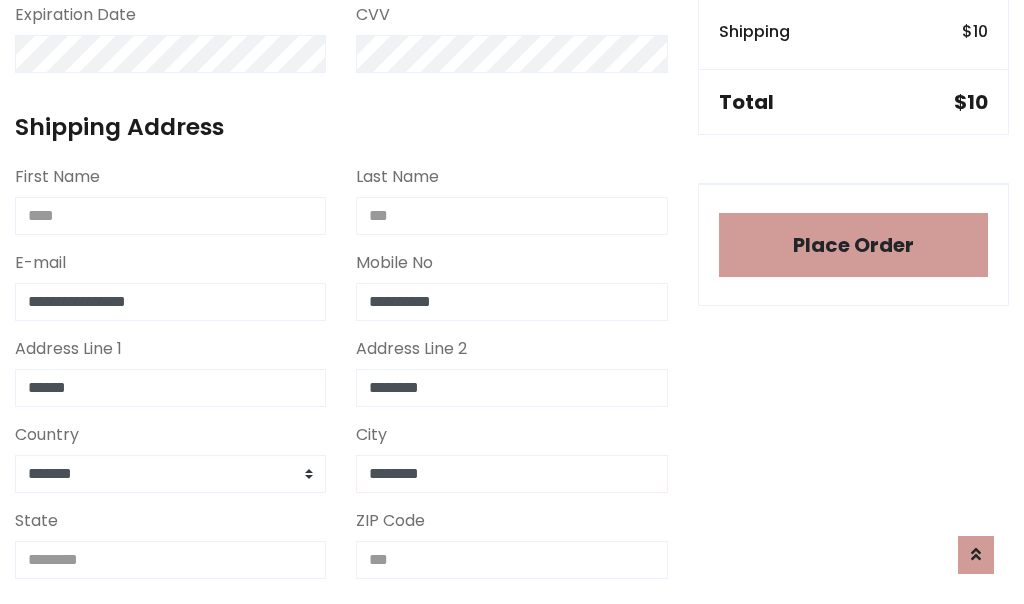 type on "********" 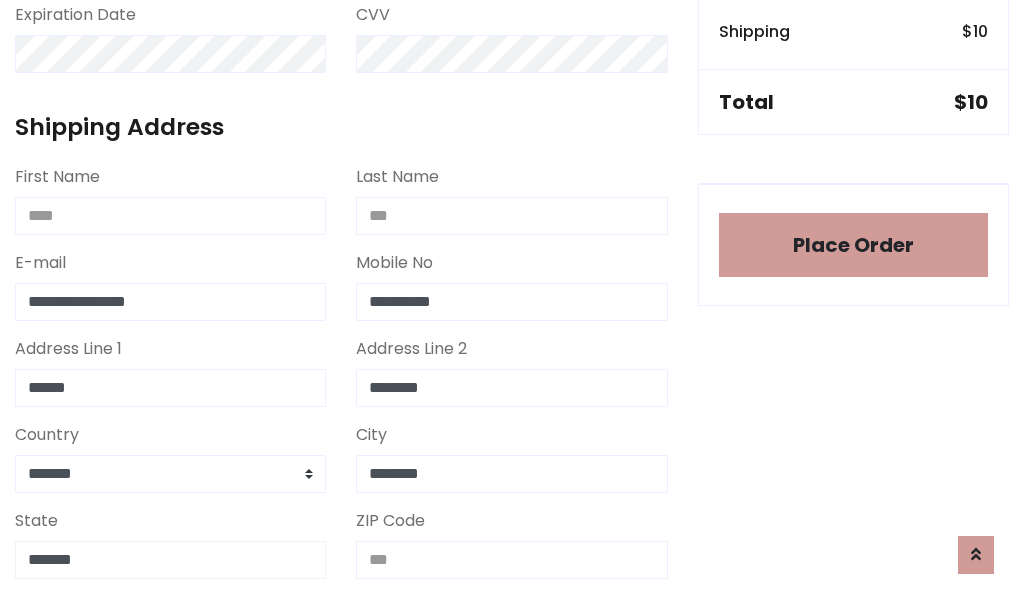 type on "*******" 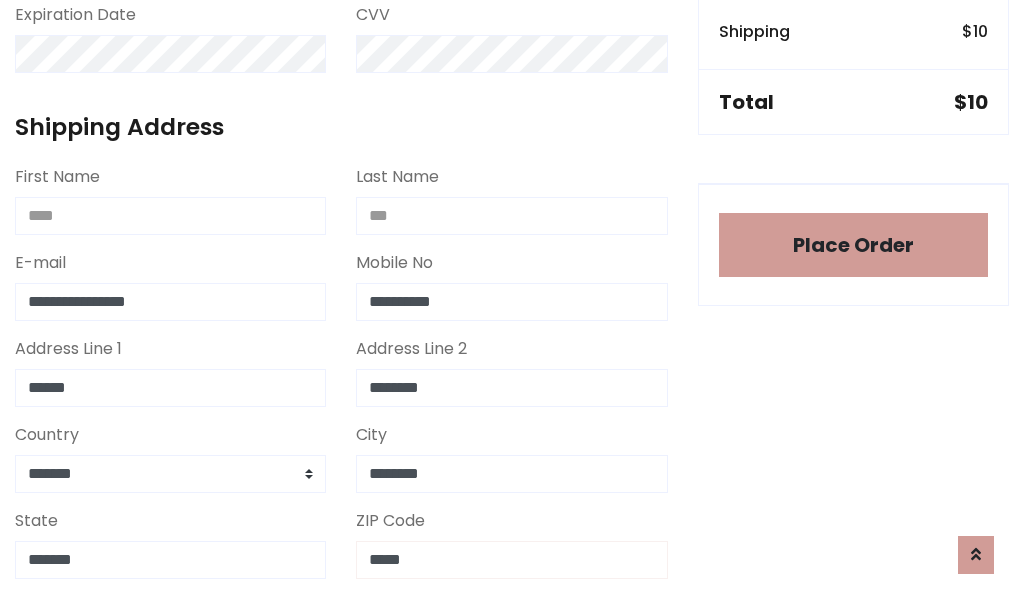 scroll, scrollTop: 403, scrollLeft: 0, axis: vertical 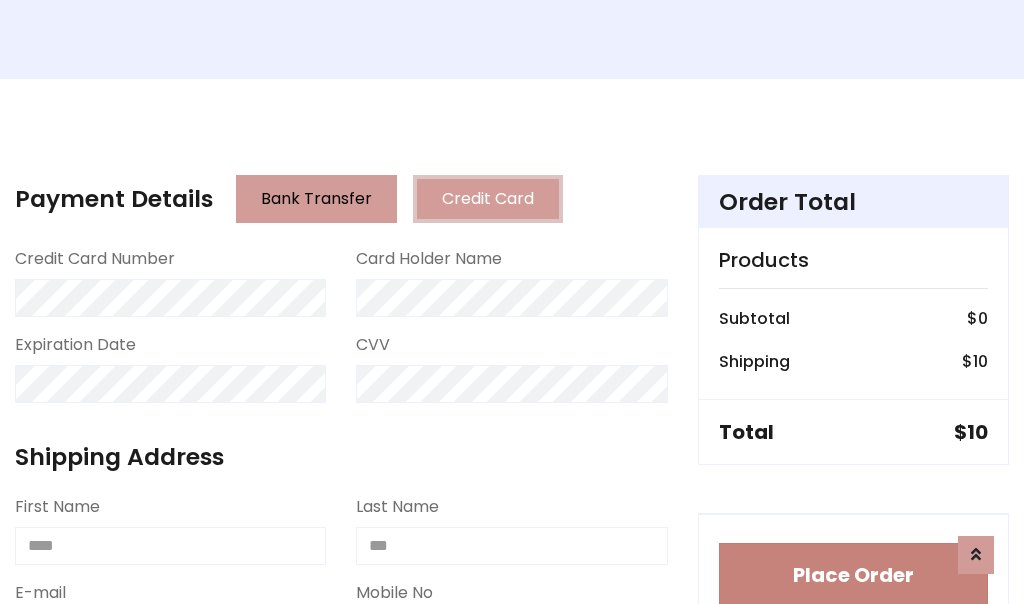 type on "*****" 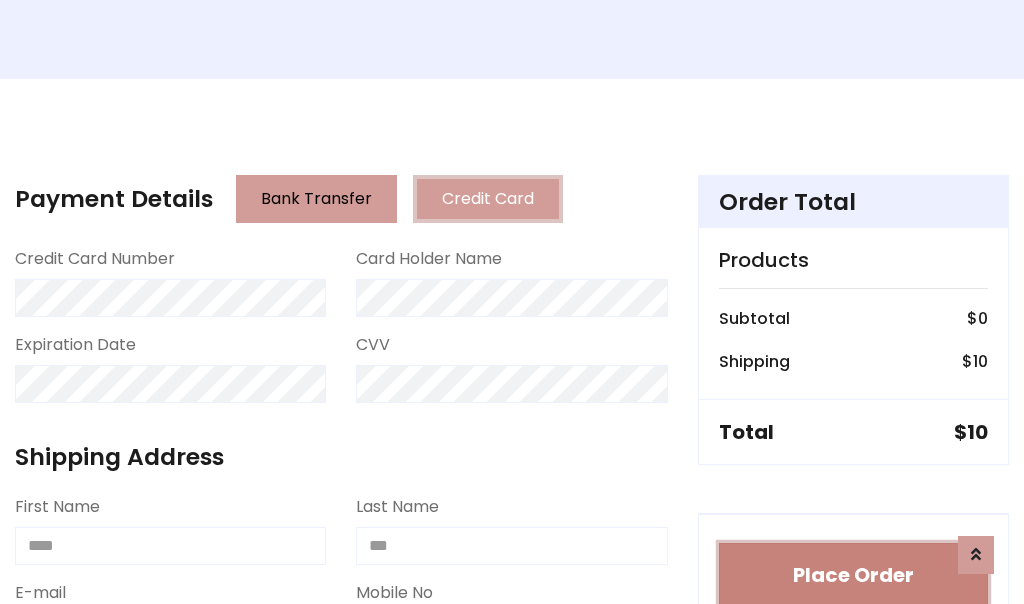 click on "Place Order" at bounding box center (853, 575) 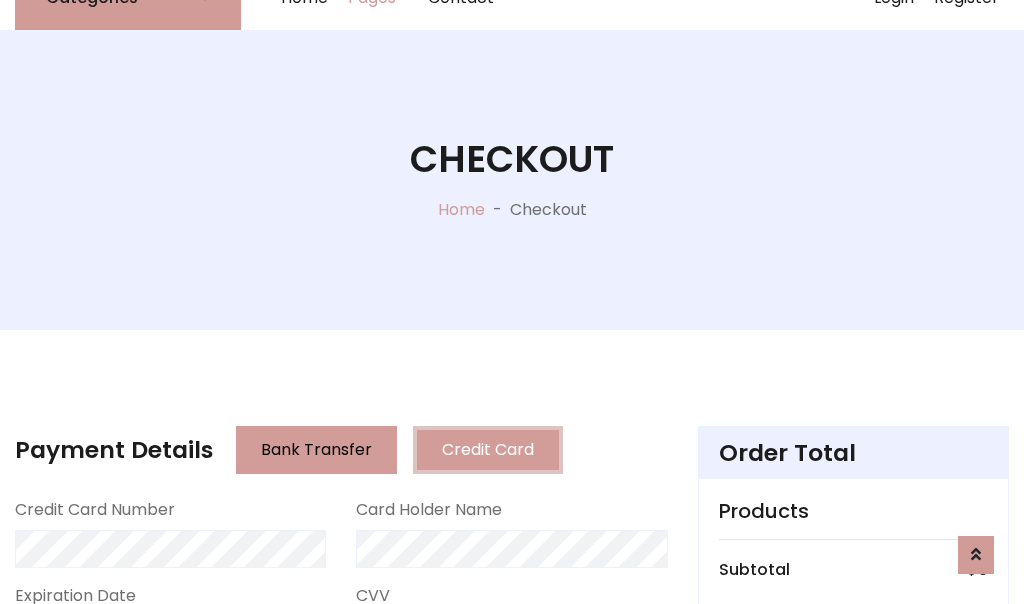 scroll, scrollTop: 0, scrollLeft: 0, axis: both 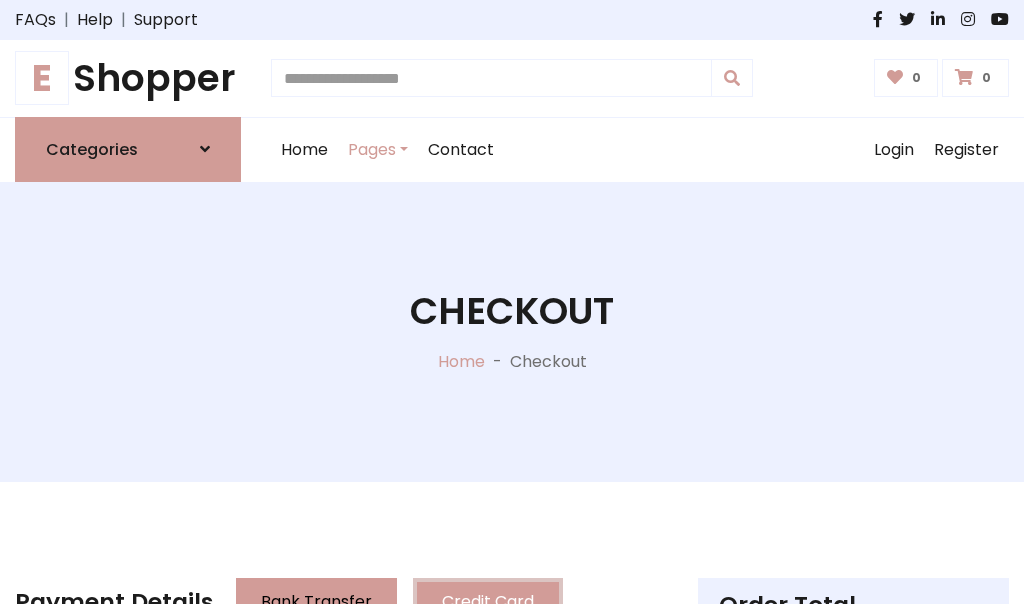 click on "E Shopper" at bounding box center [128, 78] 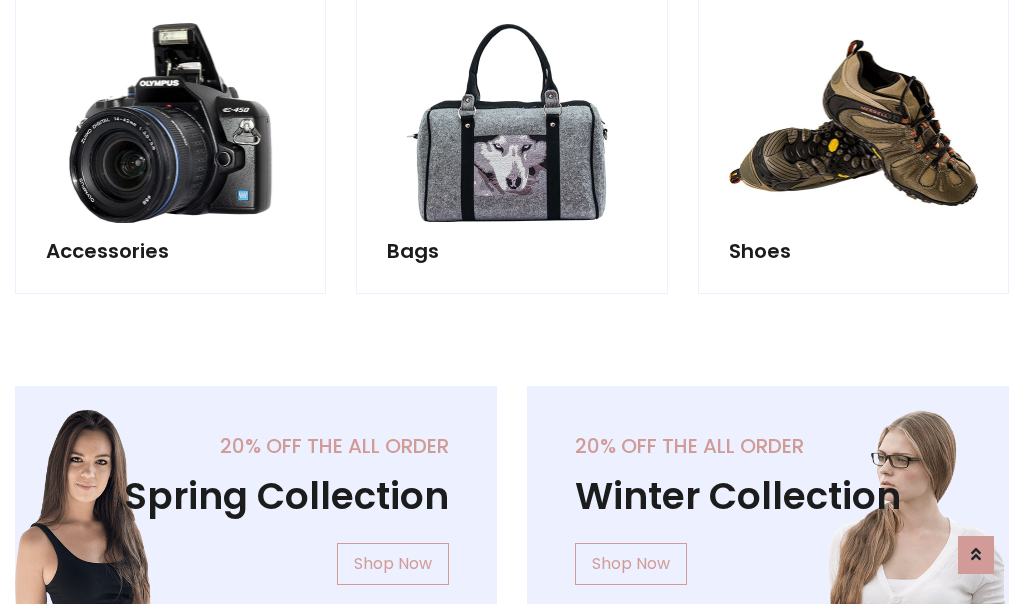 scroll, scrollTop: 770, scrollLeft: 0, axis: vertical 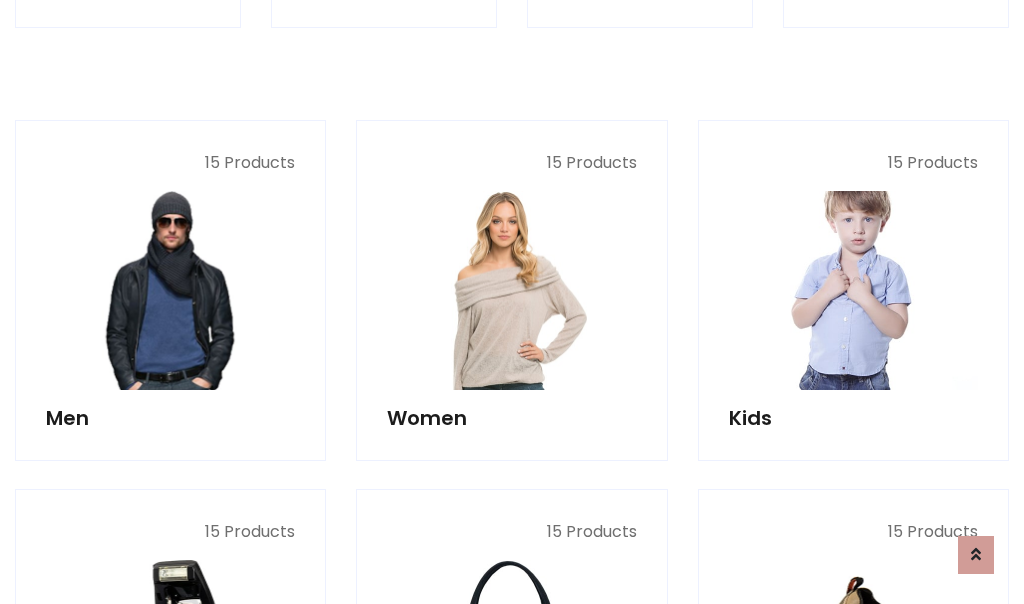 click at bounding box center [853, 290] 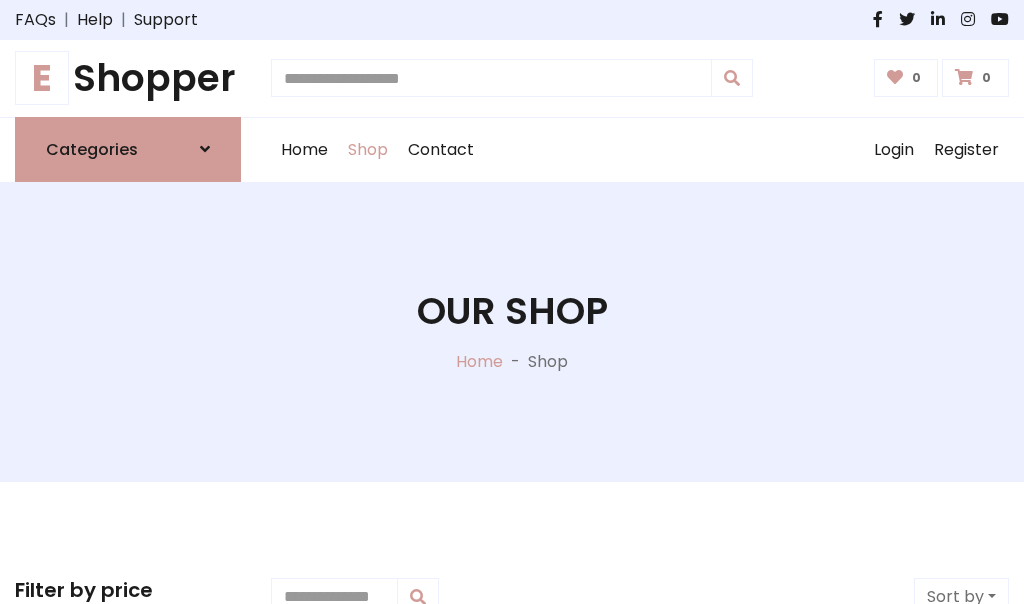 scroll, scrollTop: 549, scrollLeft: 0, axis: vertical 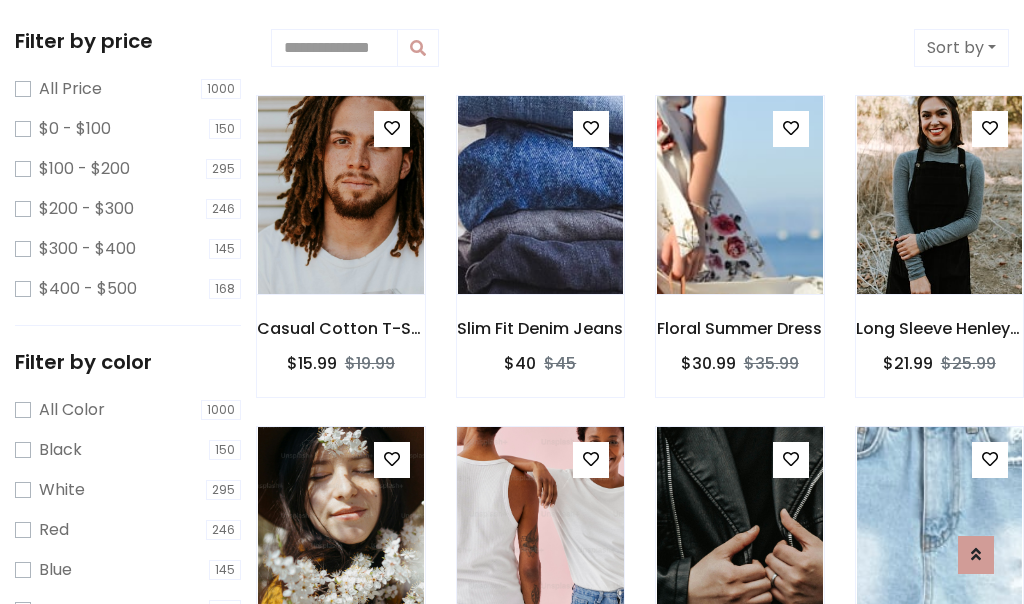 click at bounding box center [591, 459] 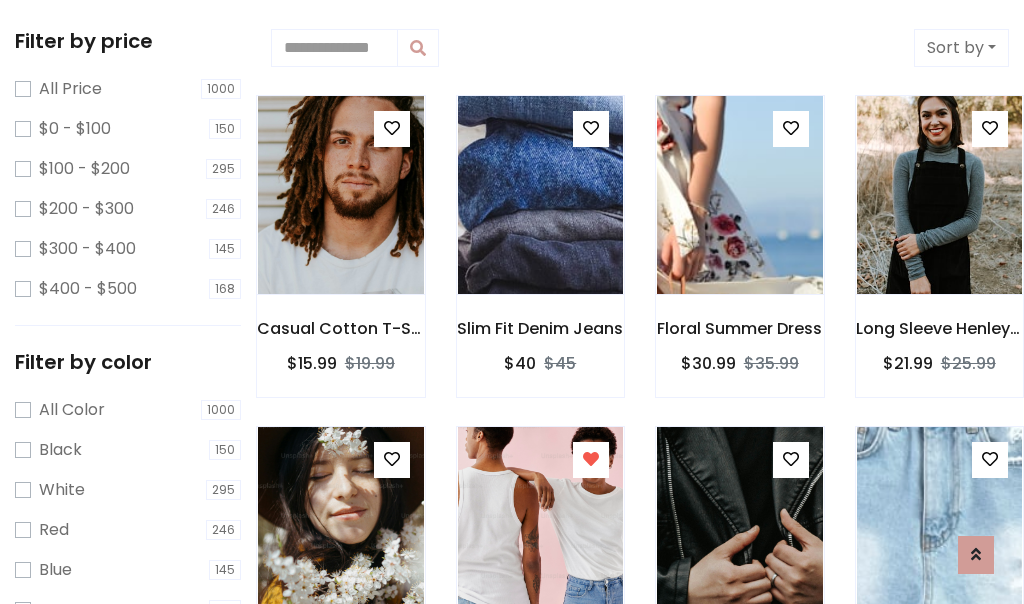 click at bounding box center [739, 858] 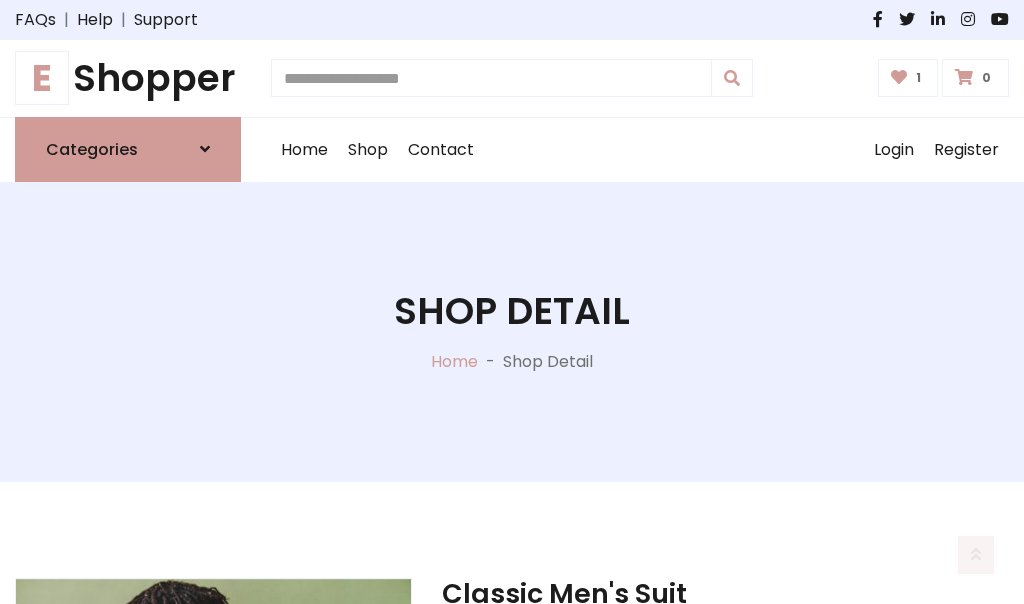 scroll, scrollTop: 262, scrollLeft: 0, axis: vertical 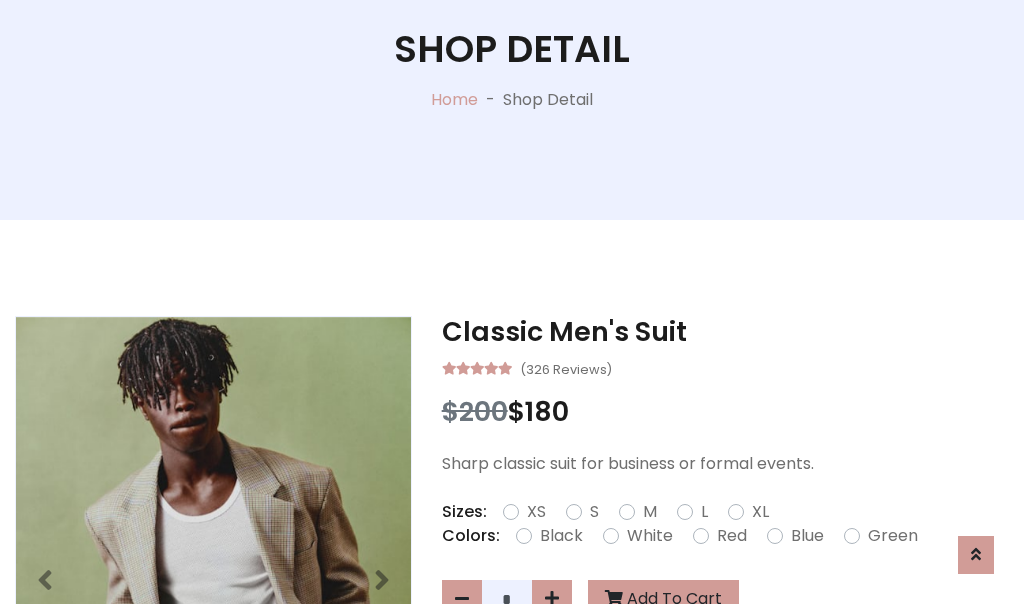 click on "XL" at bounding box center [760, 512] 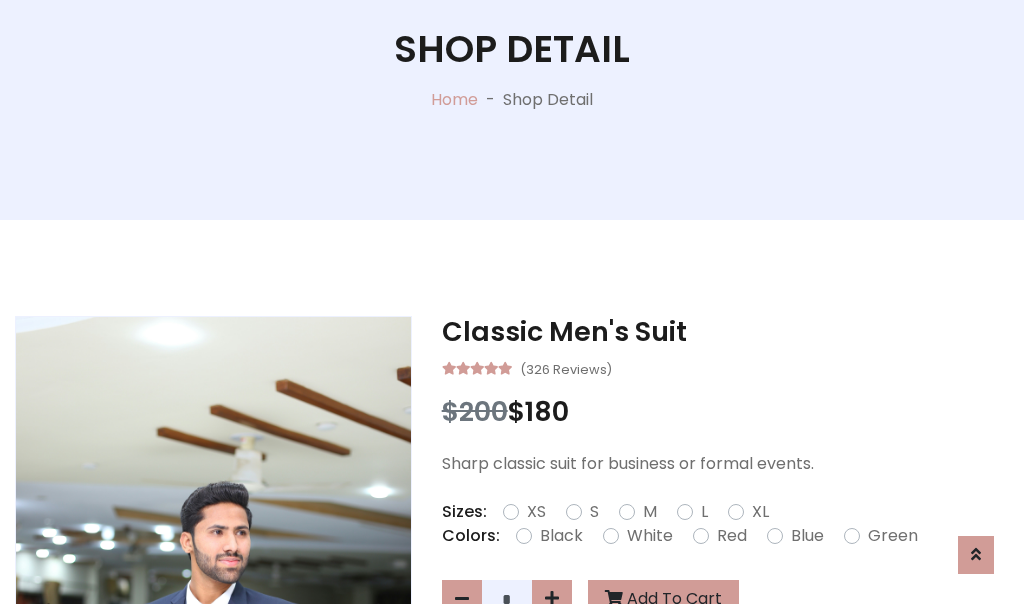 click on "Black" at bounding box center [561, 536] 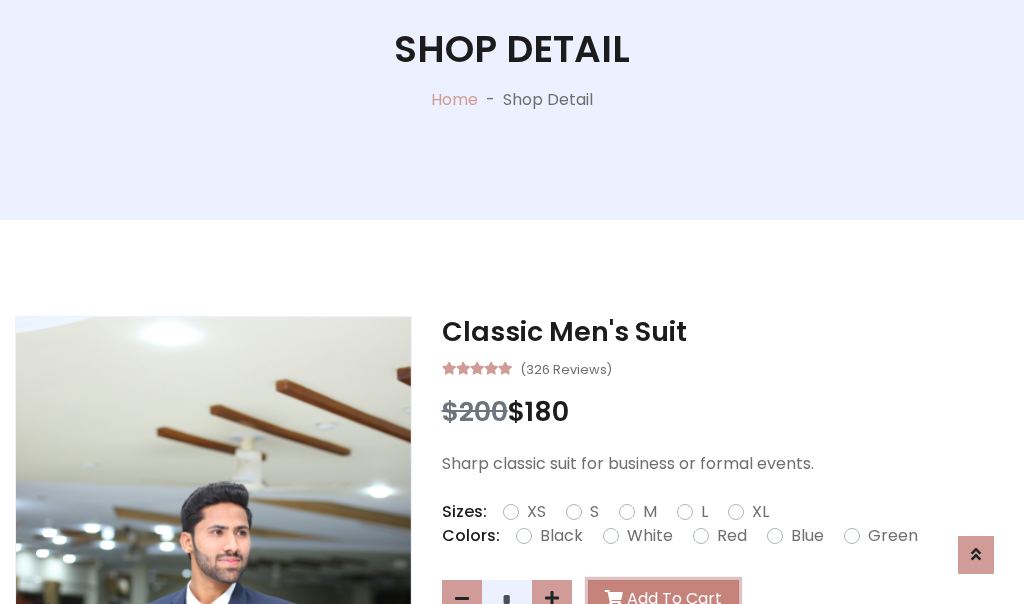 click on "Add To Cart" at bounding box center (663, 599) 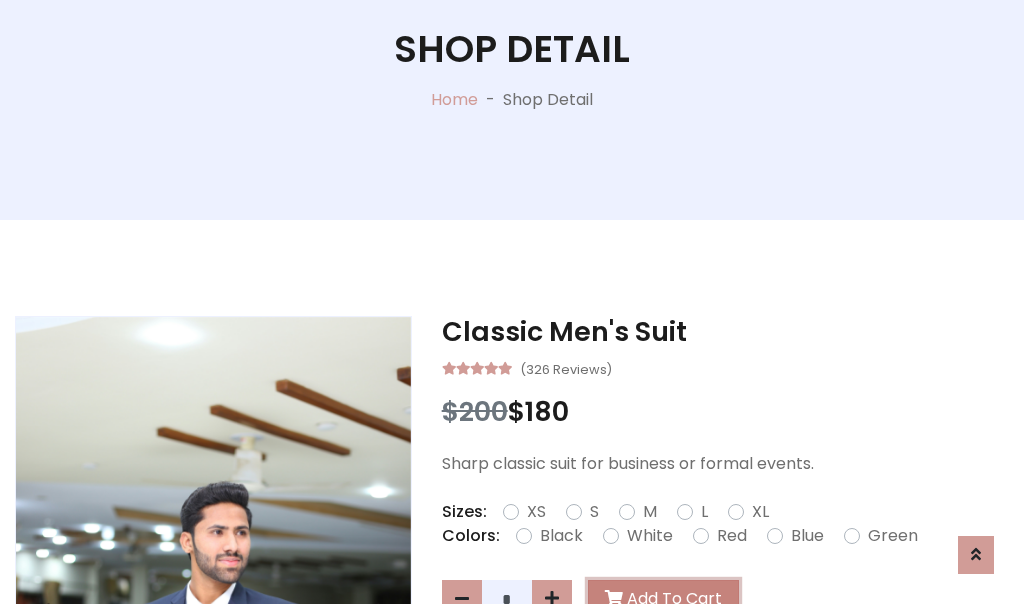 scroll, scrollTop: 0, scrollLeft: 0, axis: both 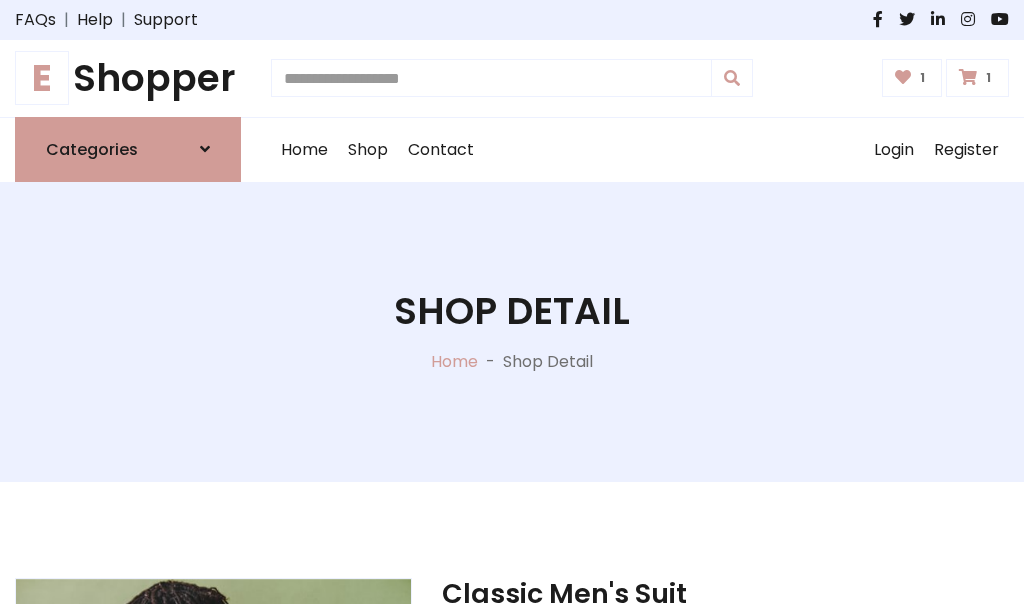 click at bounding box center (968, 77) 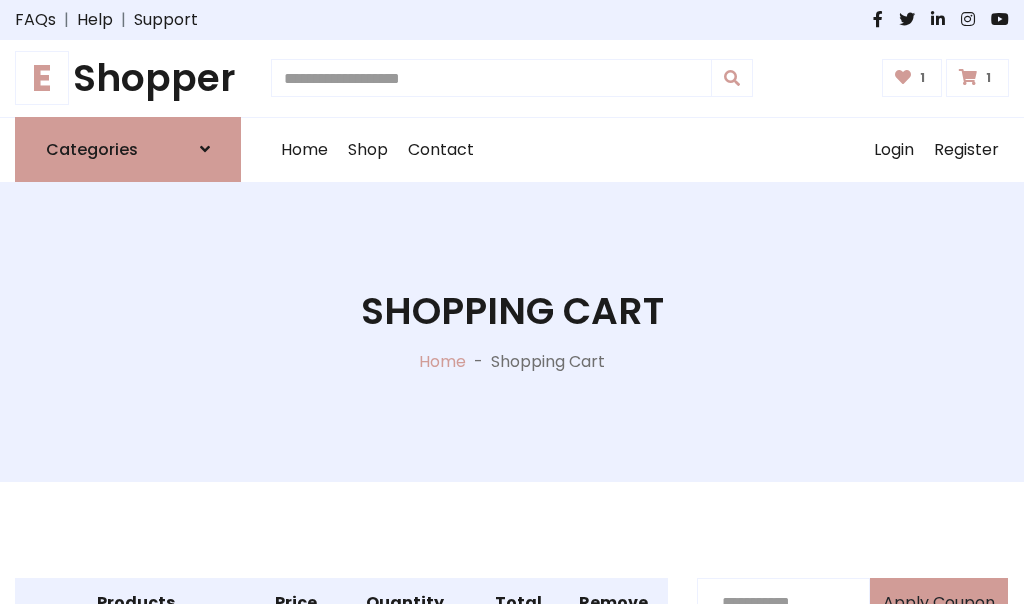 scroll, scrollTop: 570, scrollLeft: 0, axis: vertical 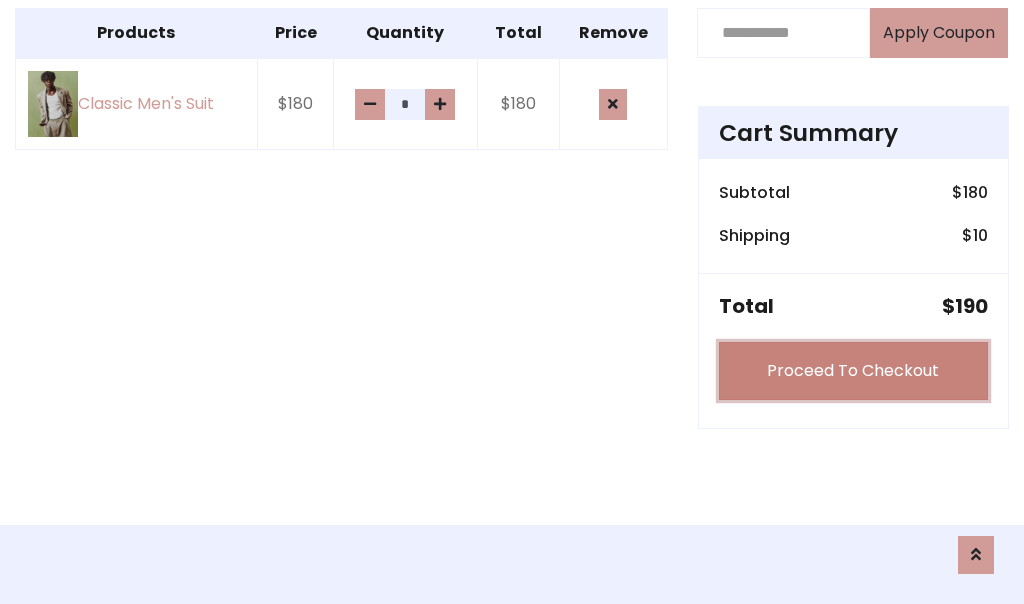 click on "Proceed To Checkout" at bounding box center (853, 371) 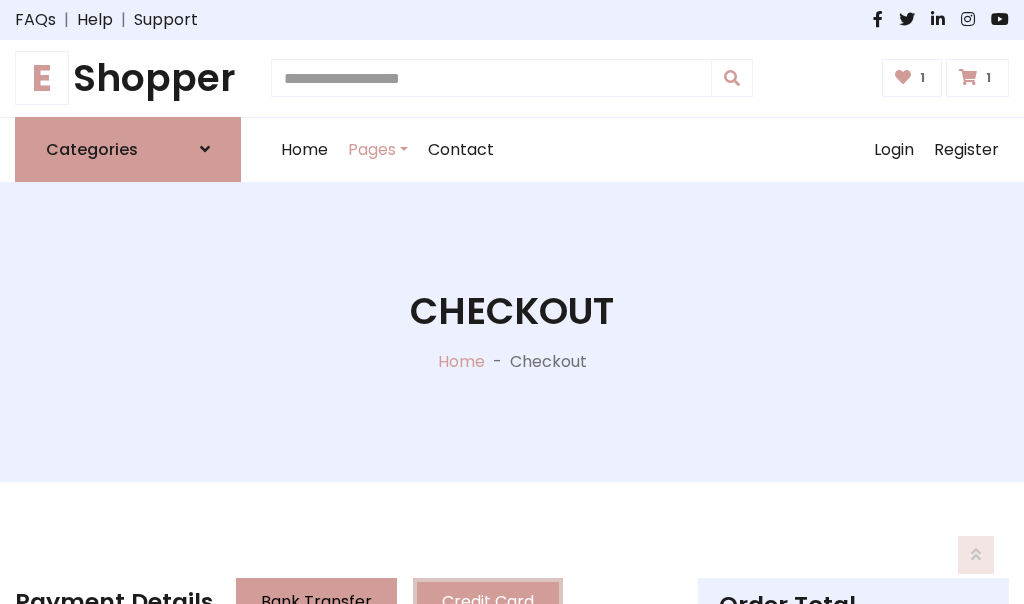 scroll, scrollTop: 201, scrollLeft: 0, axis: vertical 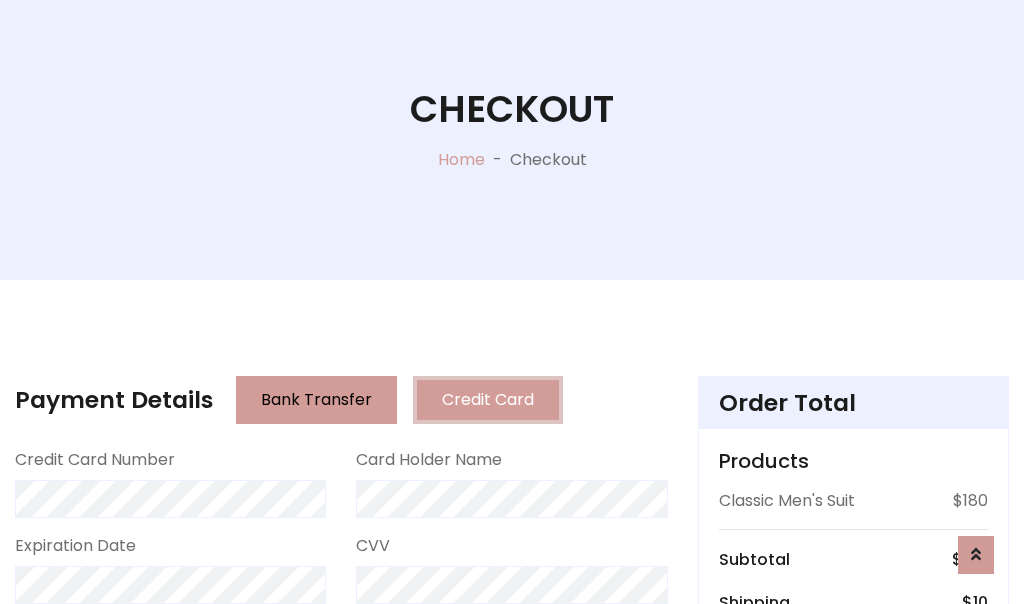 click on "Go to shipping" at bounding box center [853, 816] 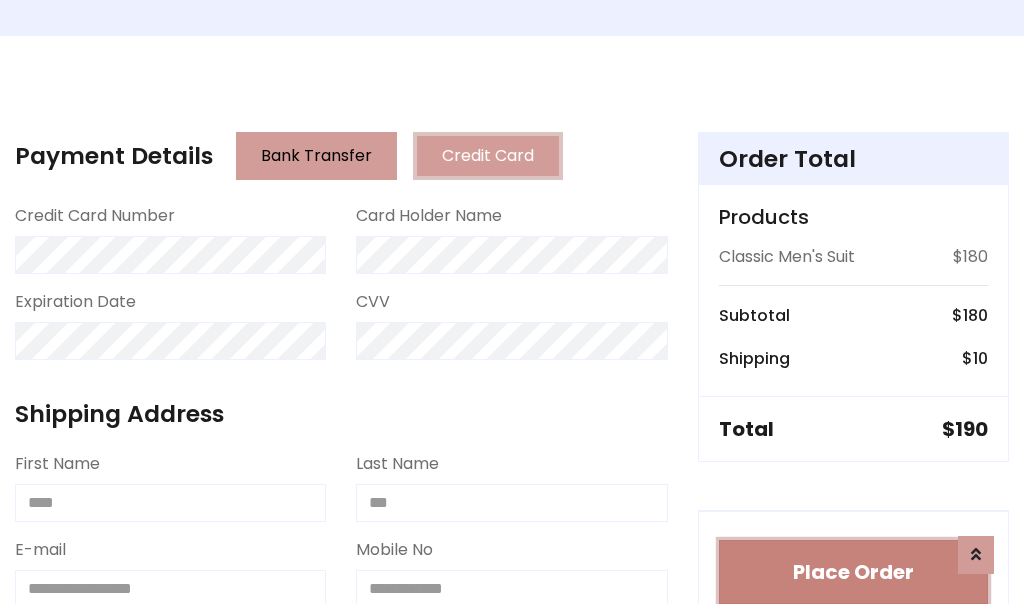type 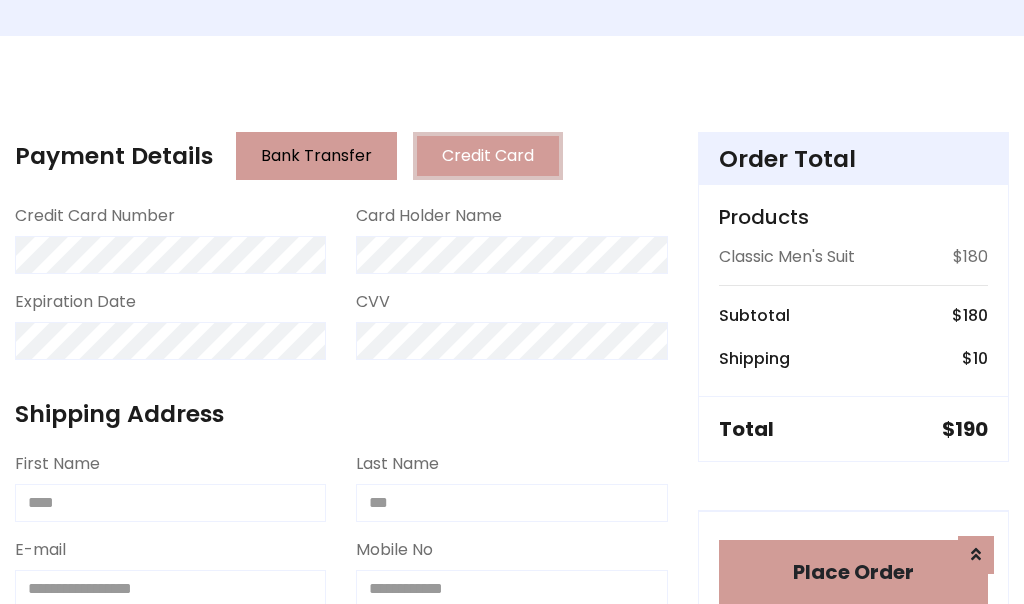 scroll, scrollTop: 1216, scrollLeft: 0, axis: vertical 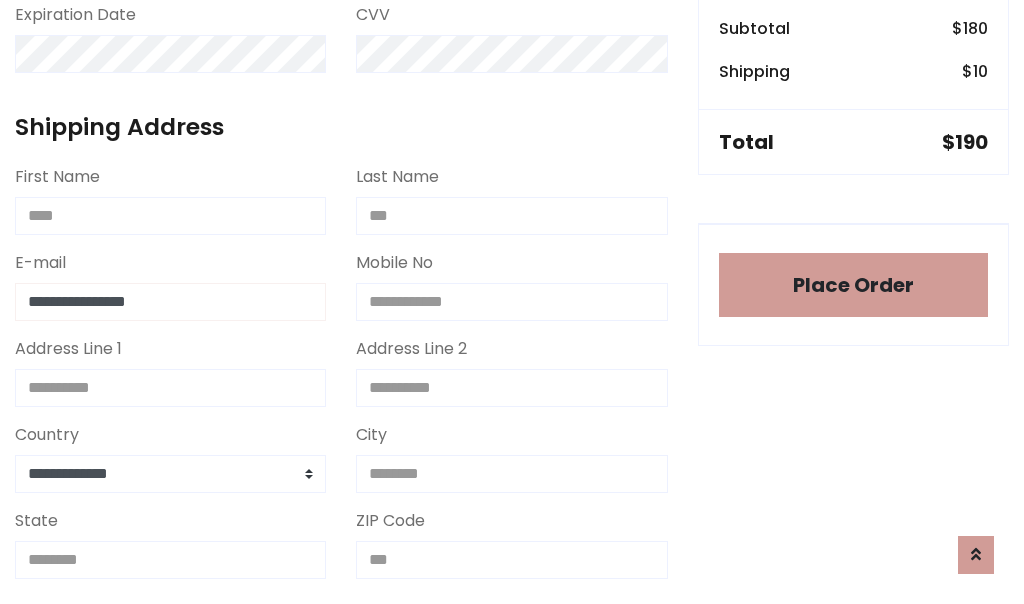 type on "**********" 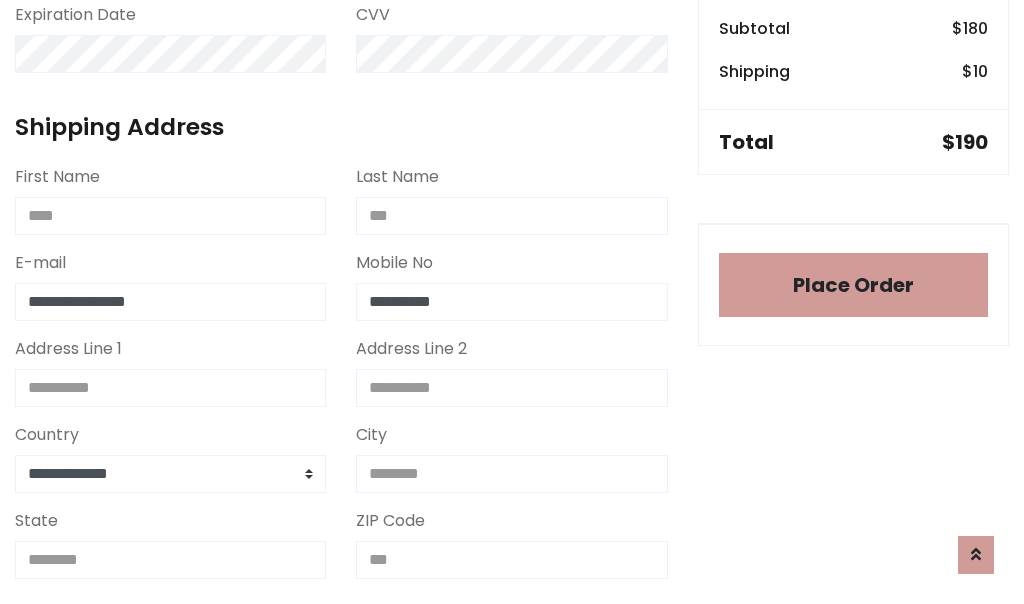 scroll, scrollTop: 573, scrollLeft: 0, axis: vertical 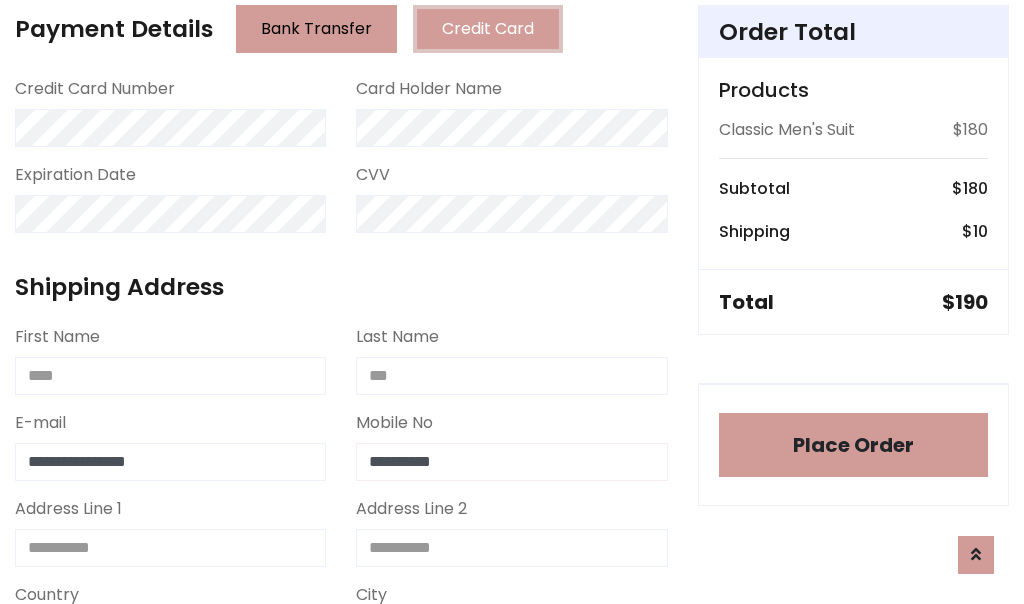 type on "**********" 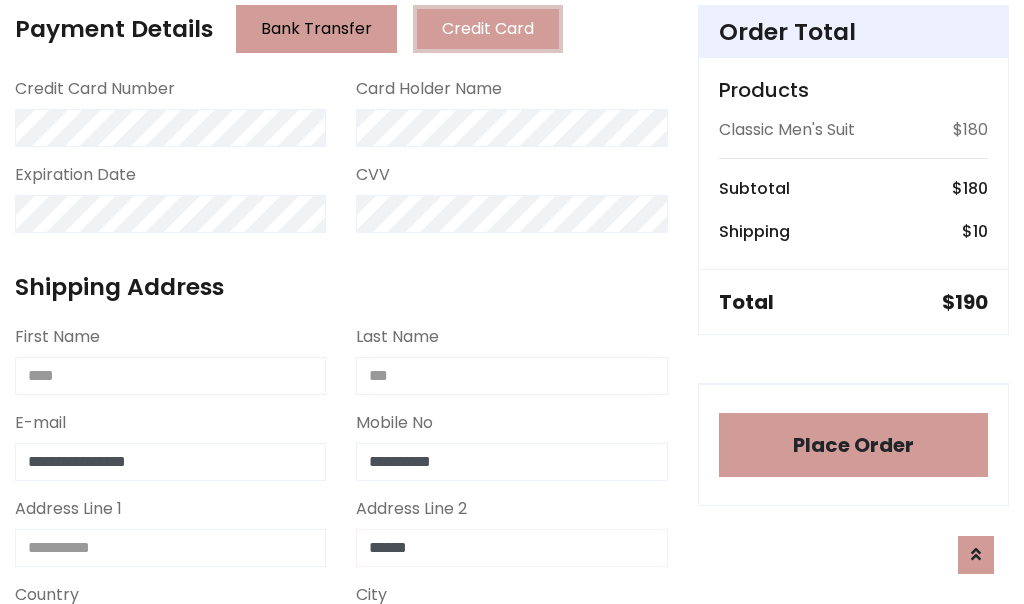 type on "******" 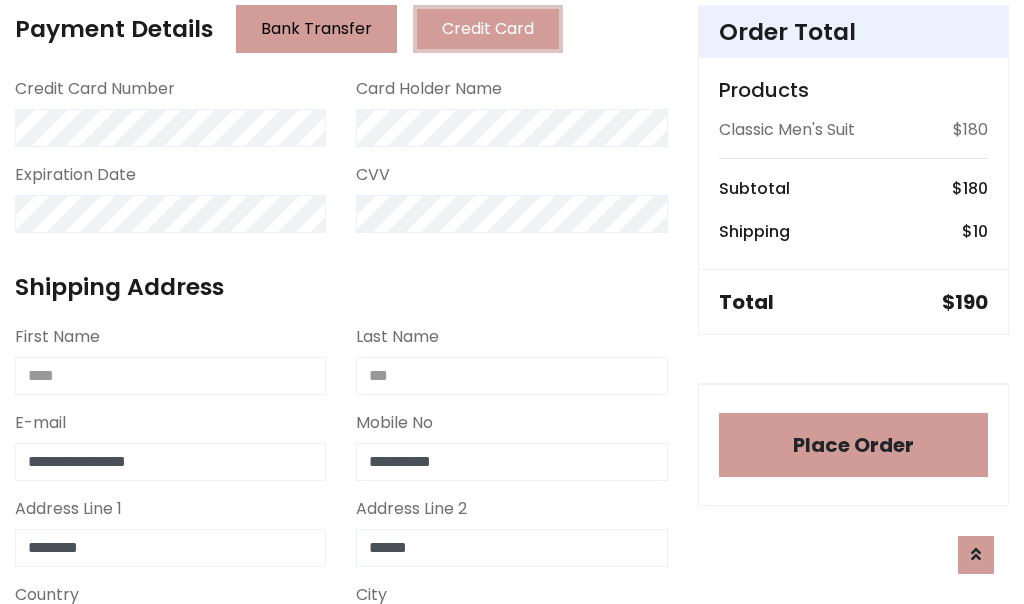 type on "********" 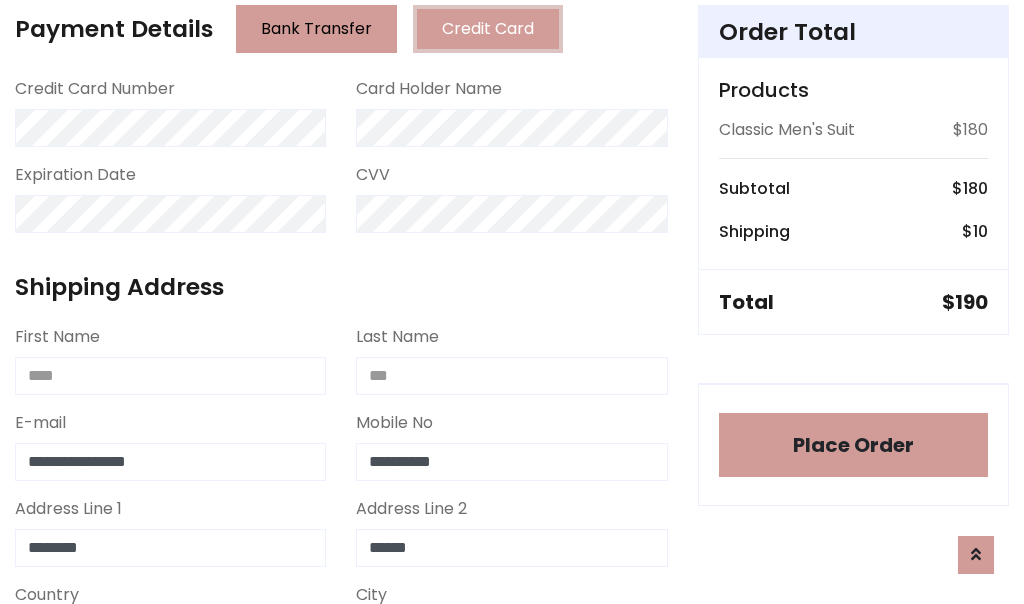 select on "*******" 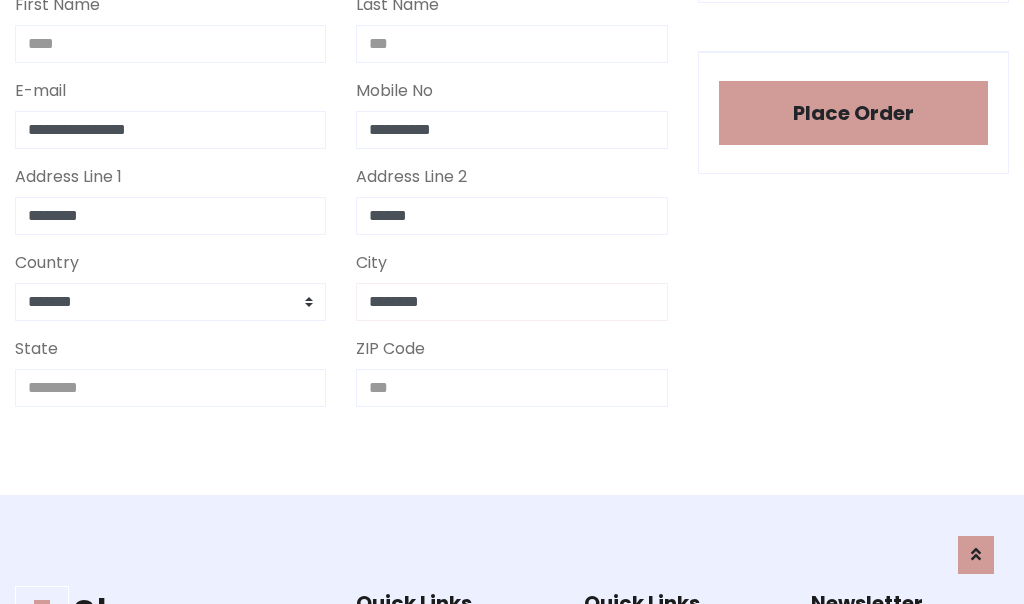 type on "********" 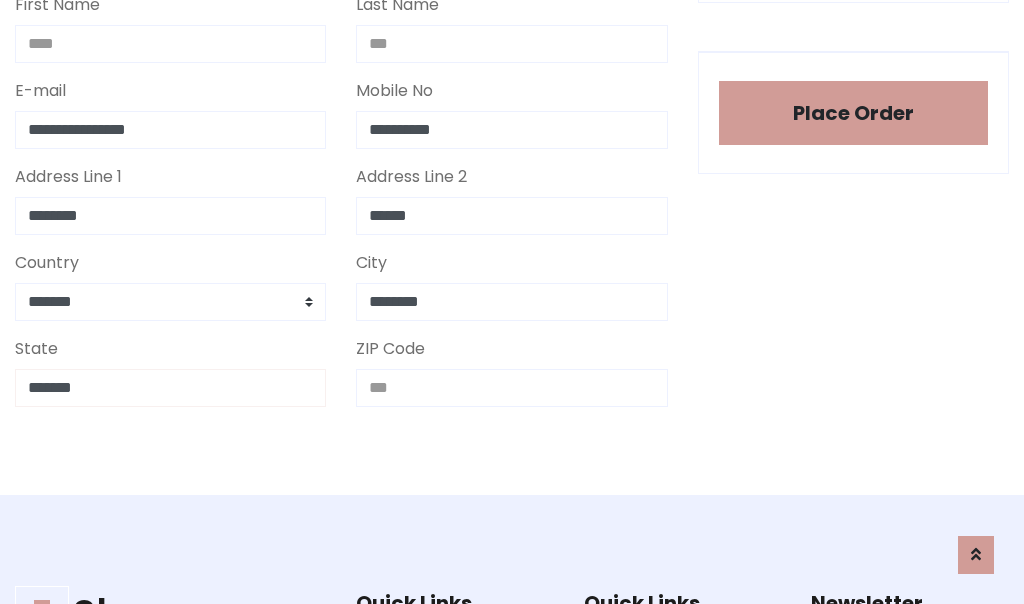 type on "*******" 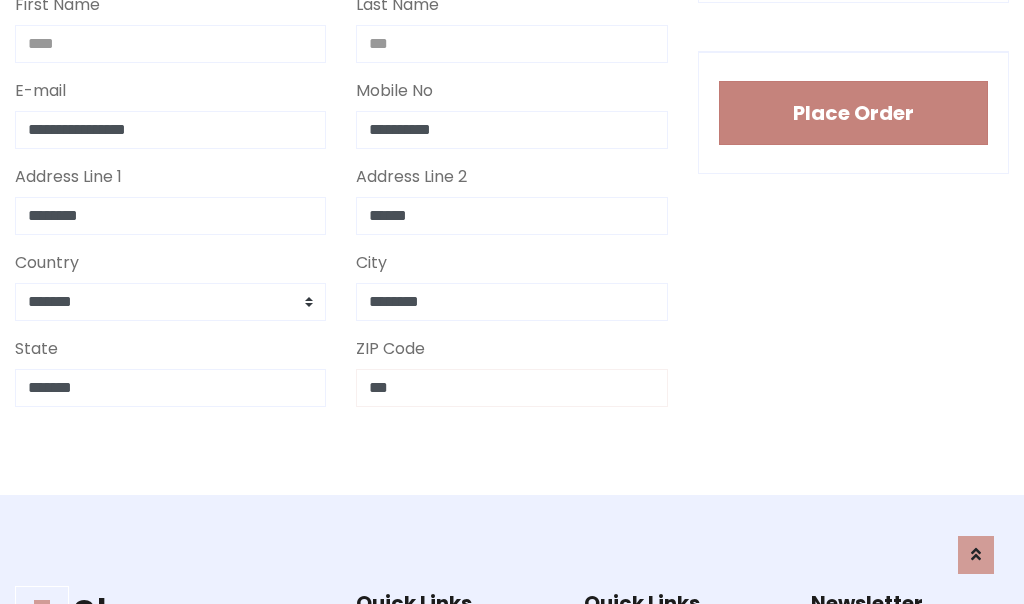type on "***" 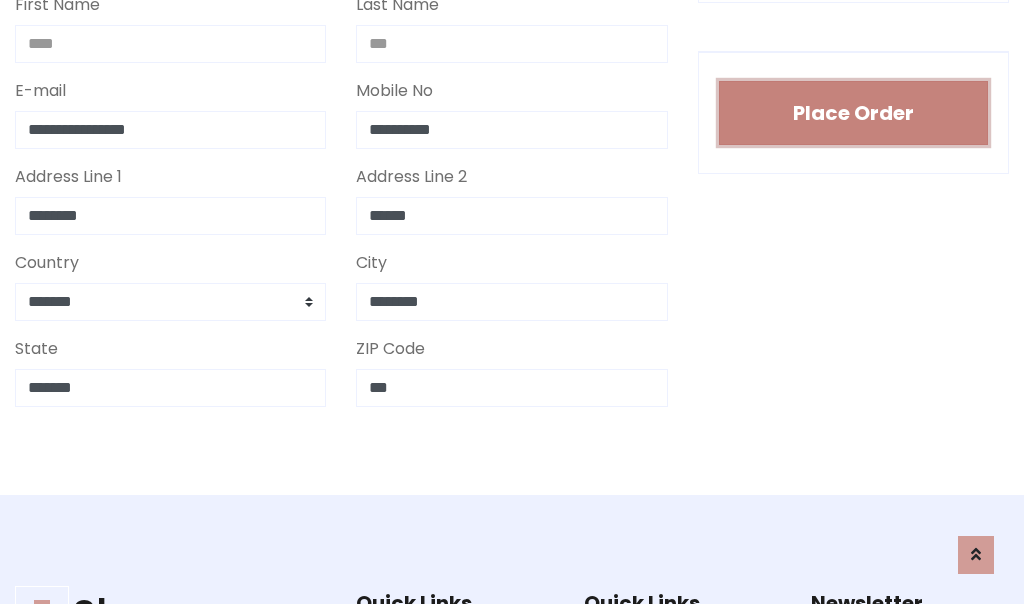 click on "Place Order" at bounding box center [853, 113] 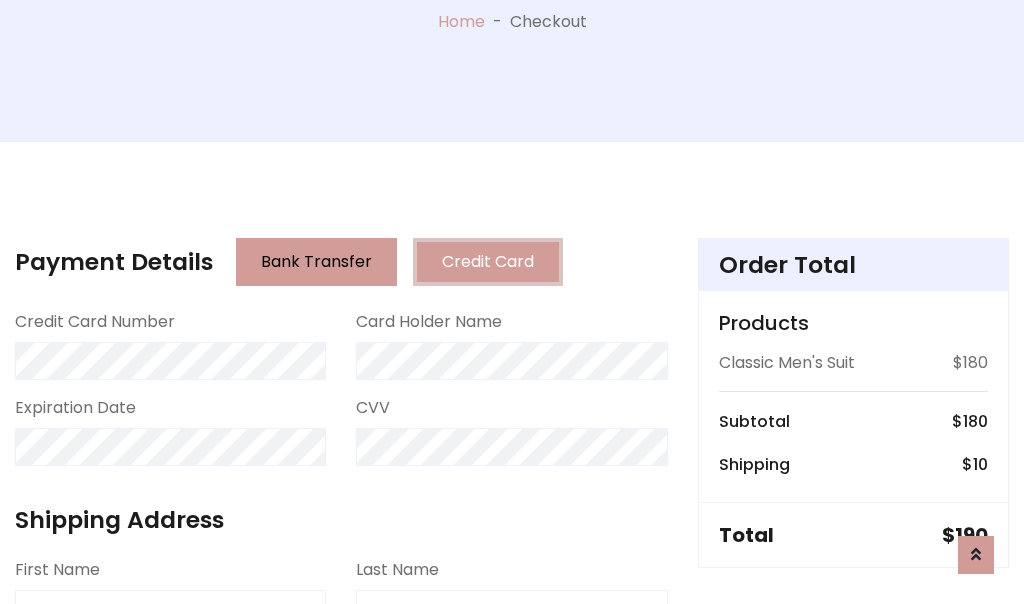 scroll, scrollTop: 0, scrollLeft: 0, axis: both 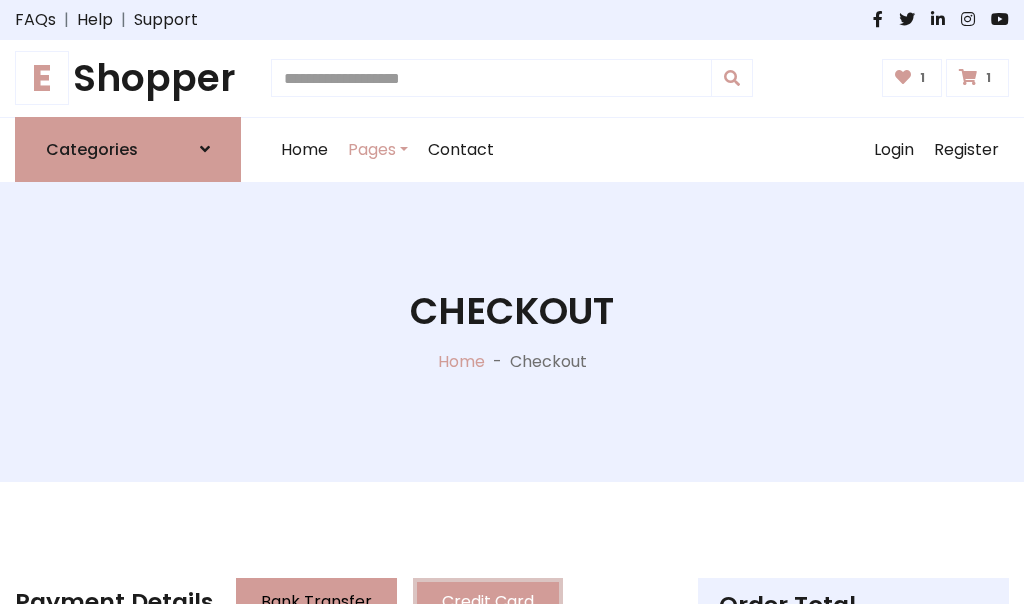 click on "E" at bounding box center [42, 78] 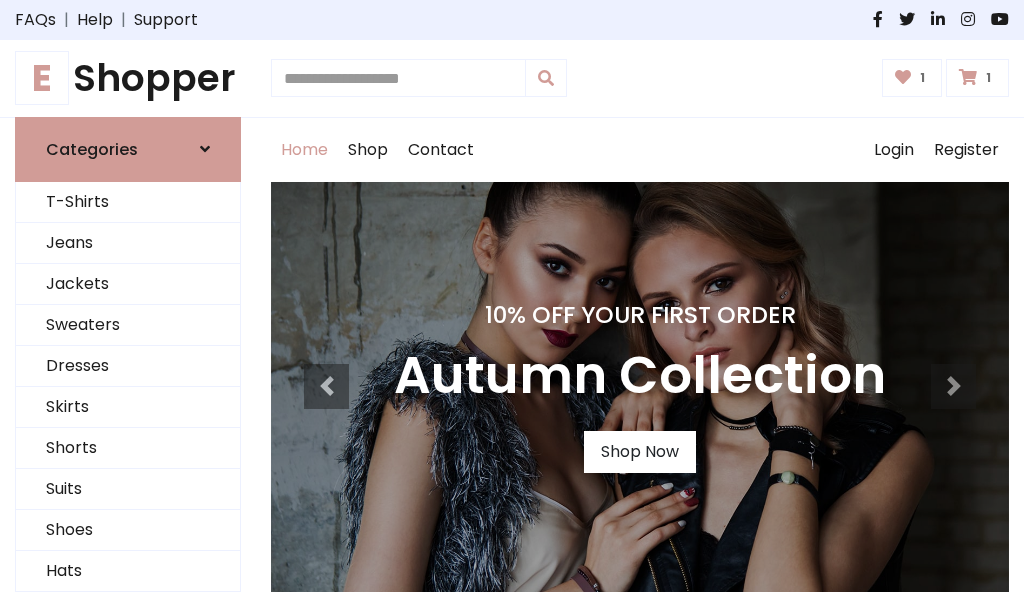 scroll, scrollTop: 0, scrollLeft: 0, axis: both 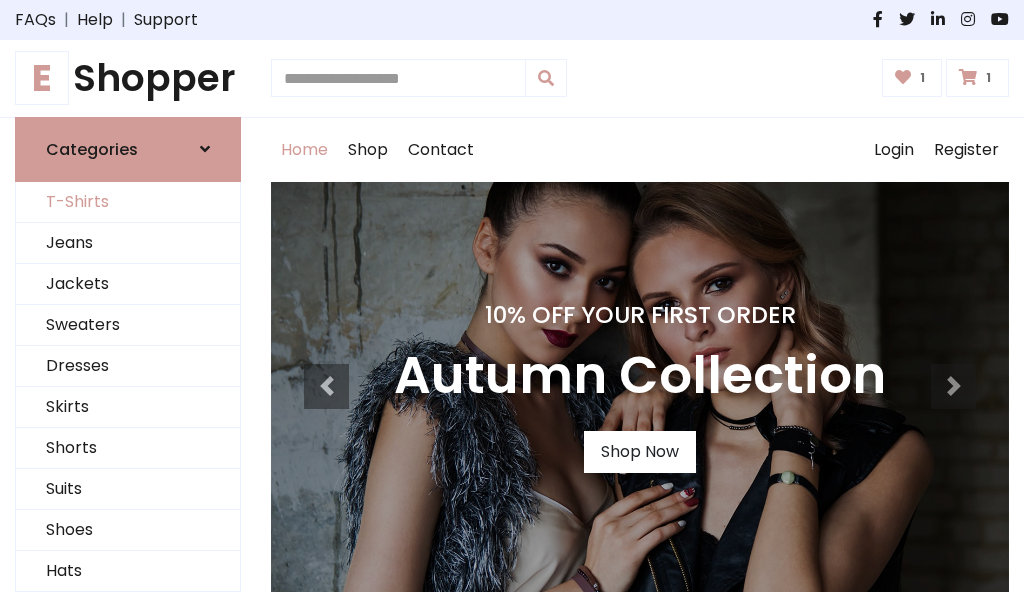 click on "T-Shirts" at bounding box center [128, 202] 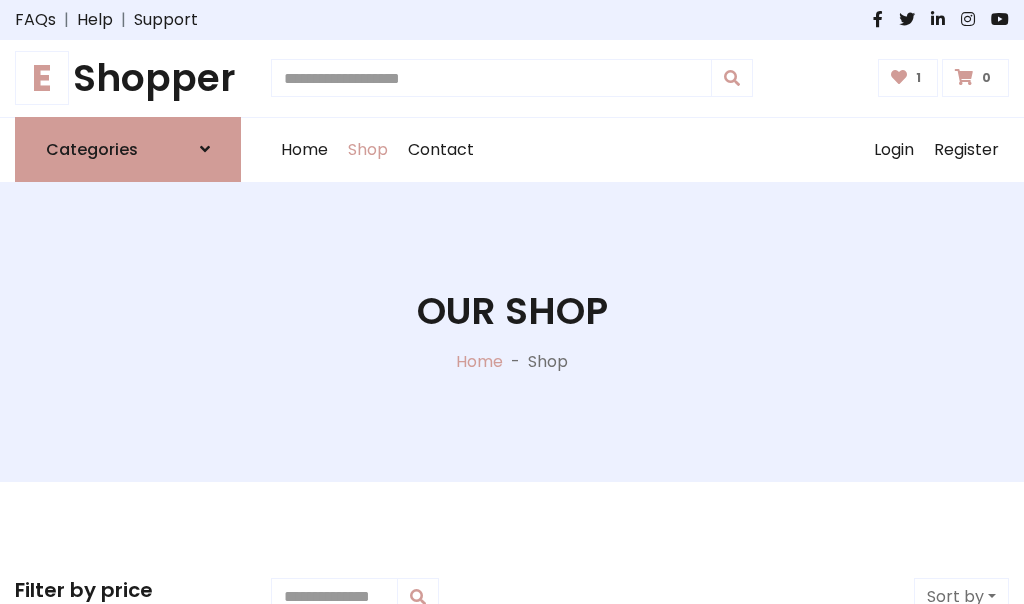 scroll, scrollTop: 0, scrollLeft: 0, axis: both 